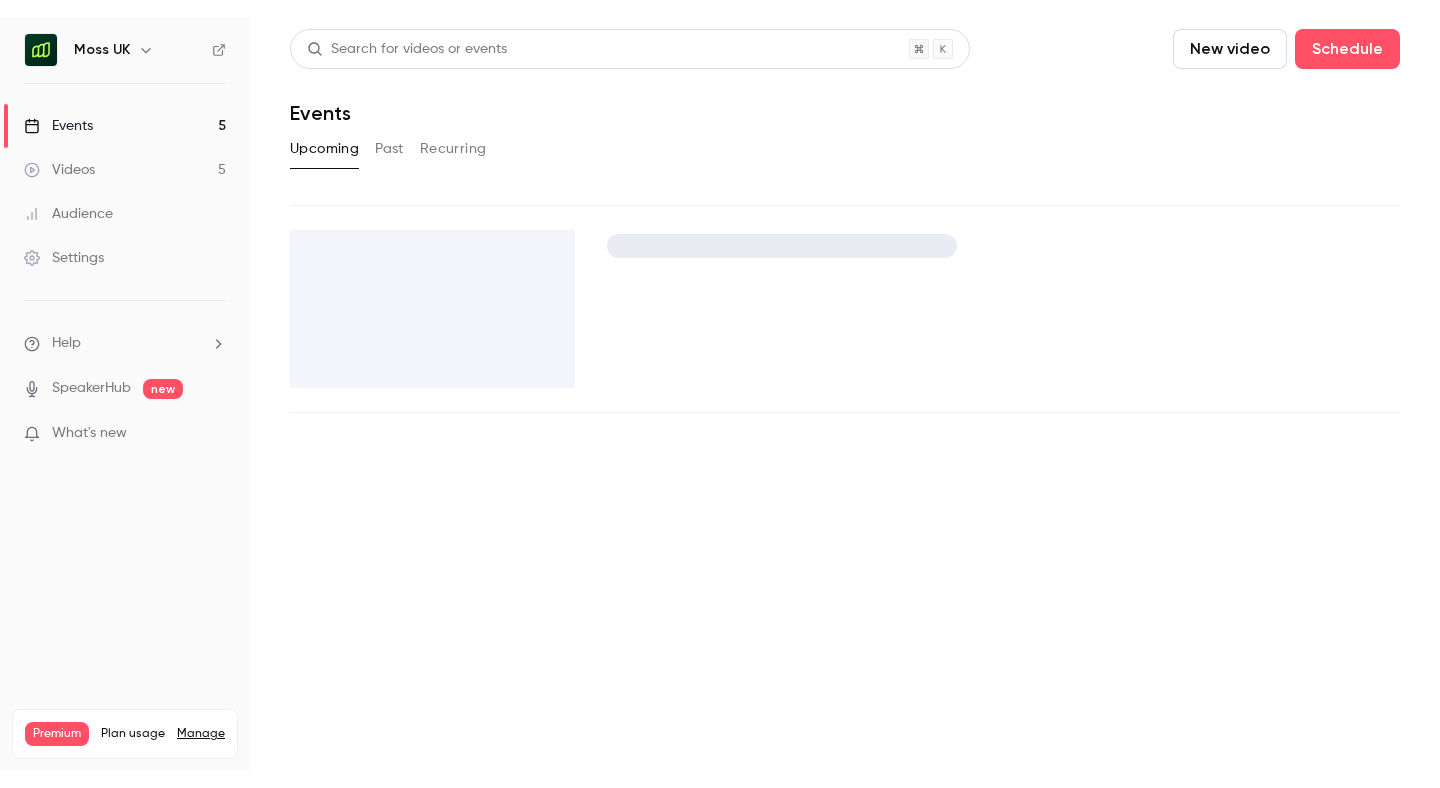 scroll, scrollTop: 0, scrollLeft: 0, axis: both 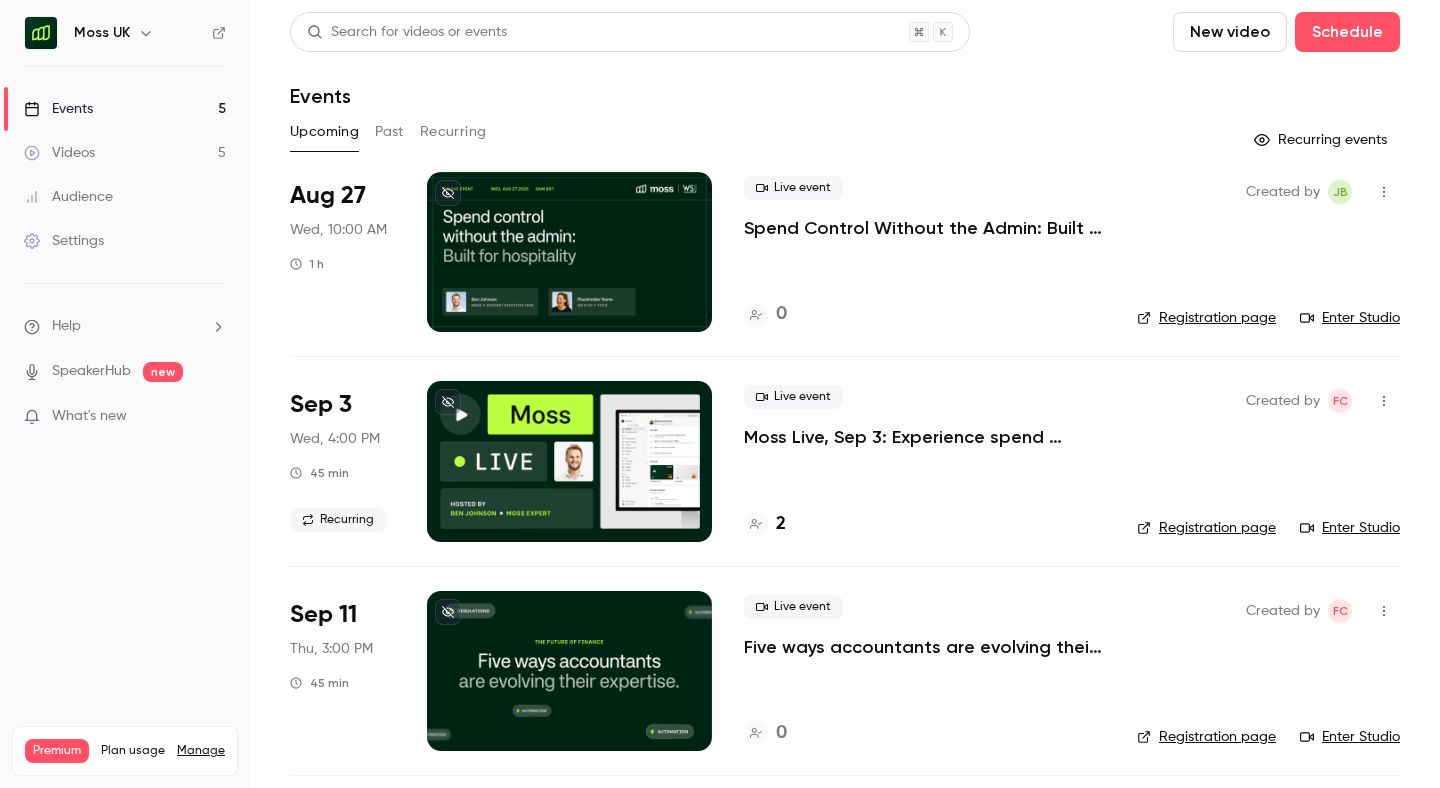 click on "Settings" at bounding box center (64, 241) 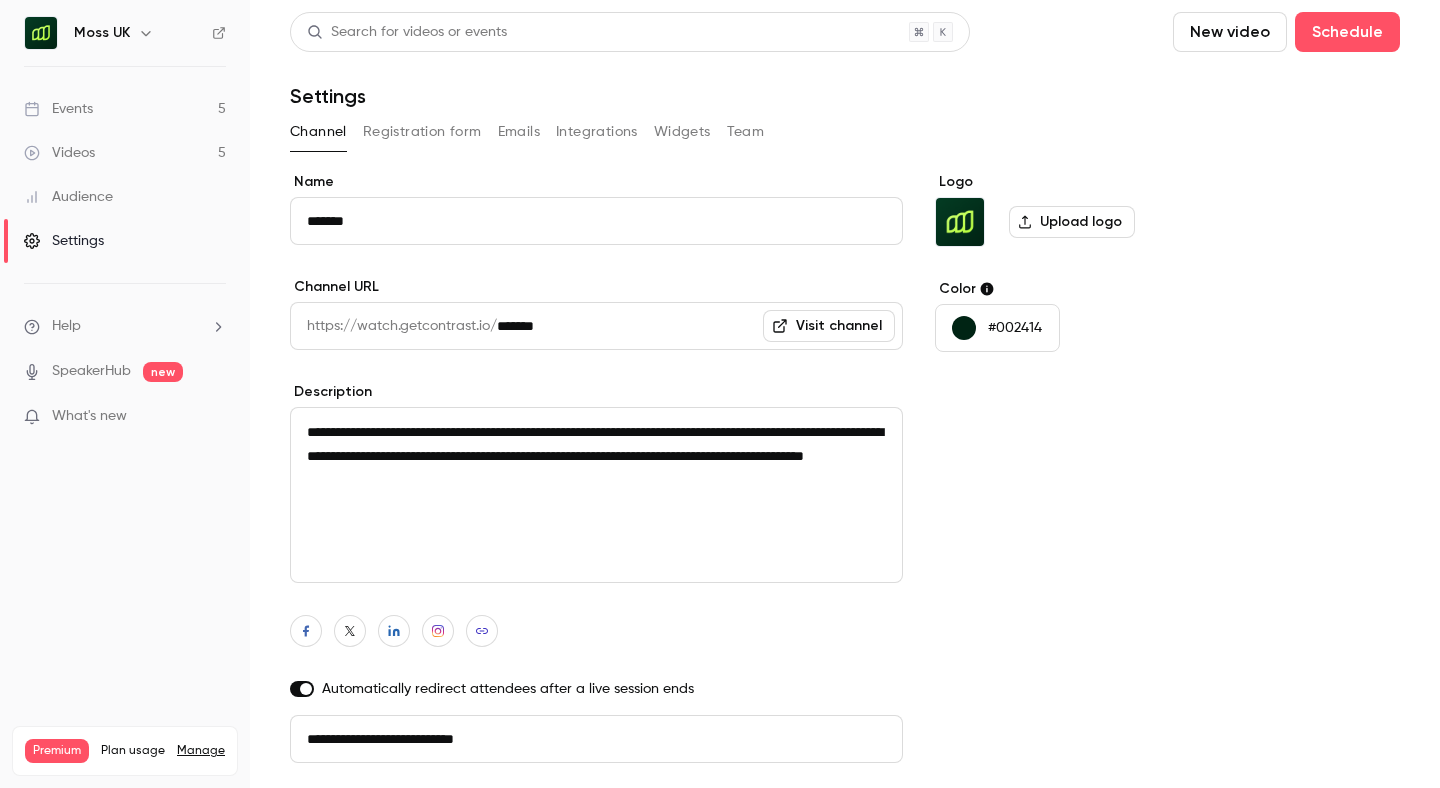 click on "Registration form" at bounding box center [422, 132] 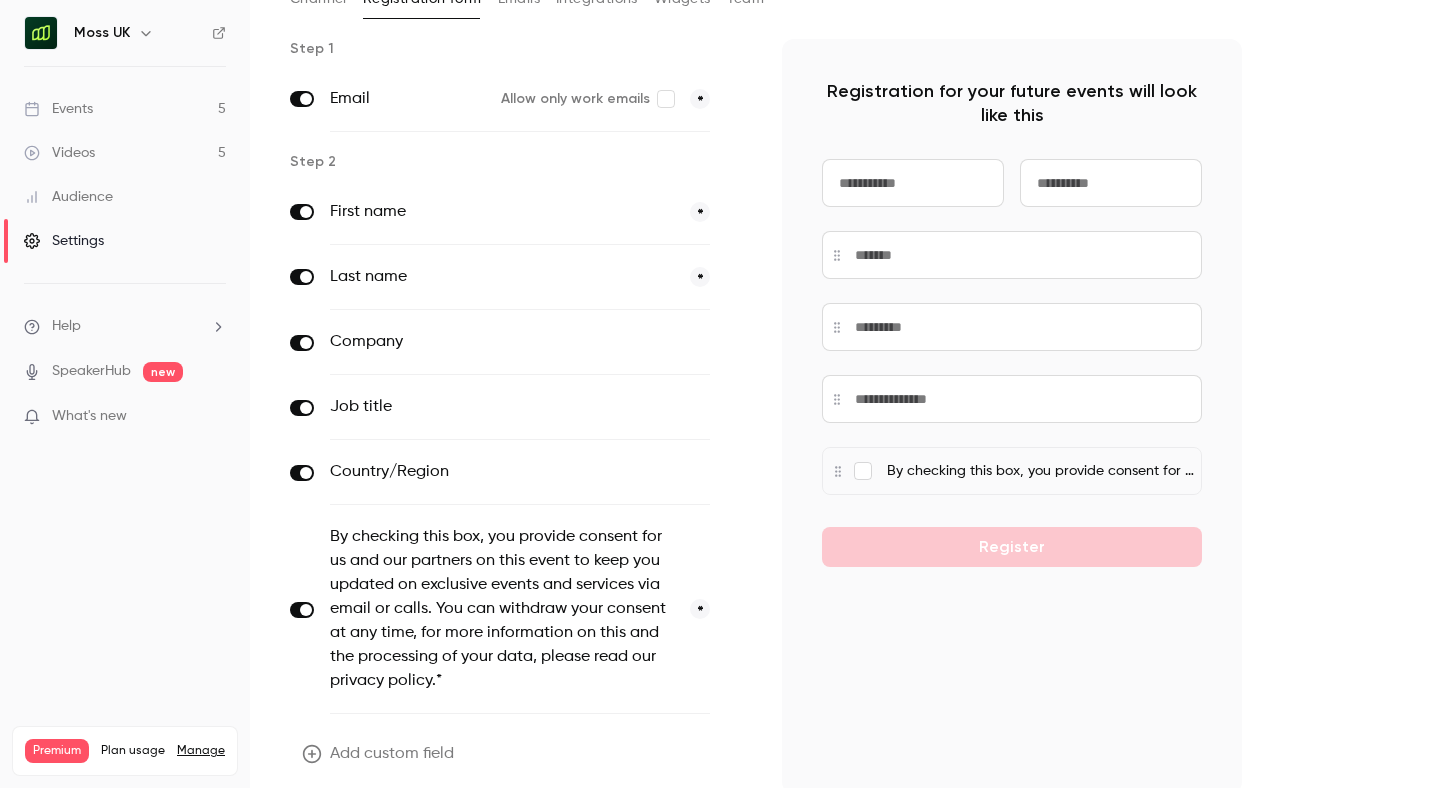 scroll, scrollTop: 150, scrollLeft: 0, axis: vertical 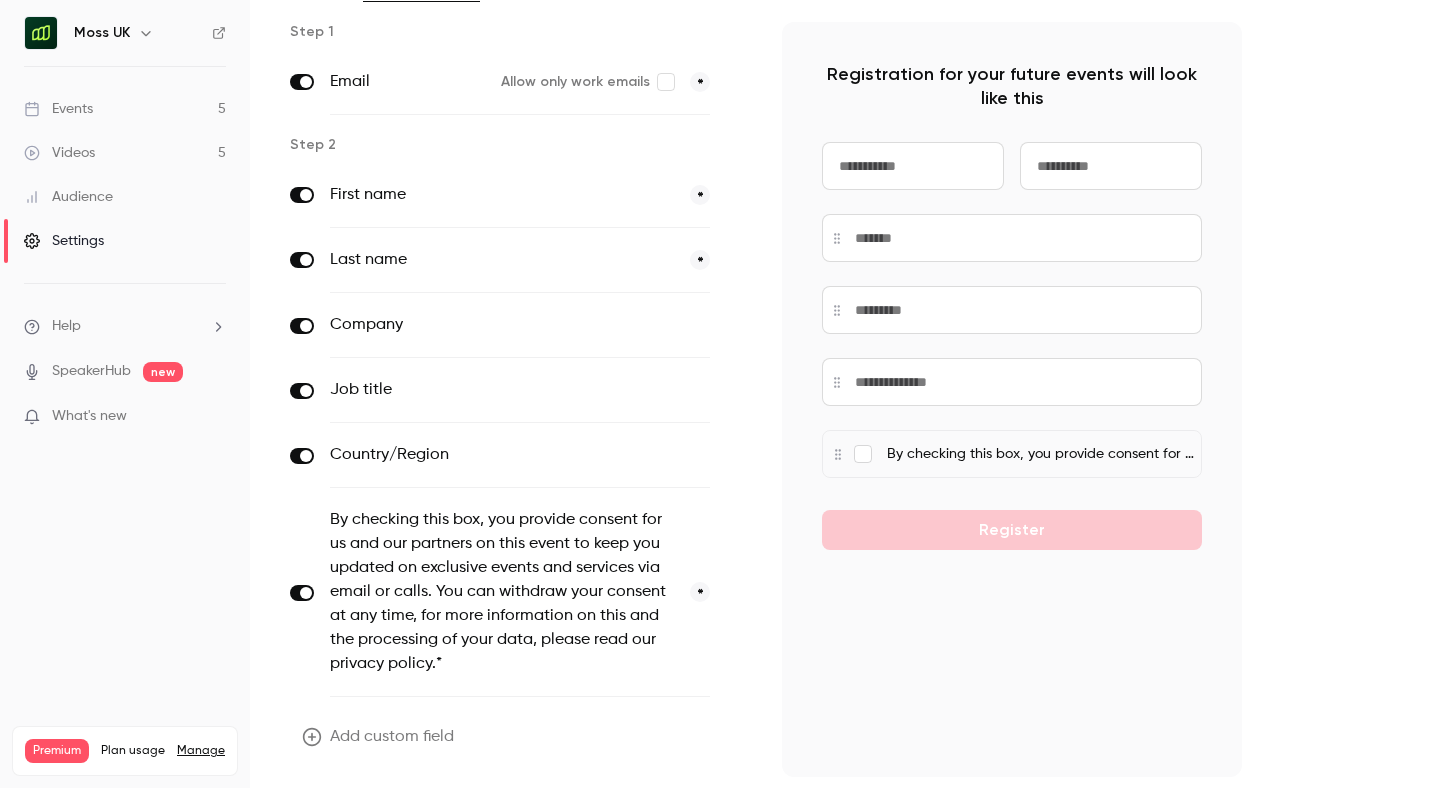 click on "Events" at bounding box center [58, 109] 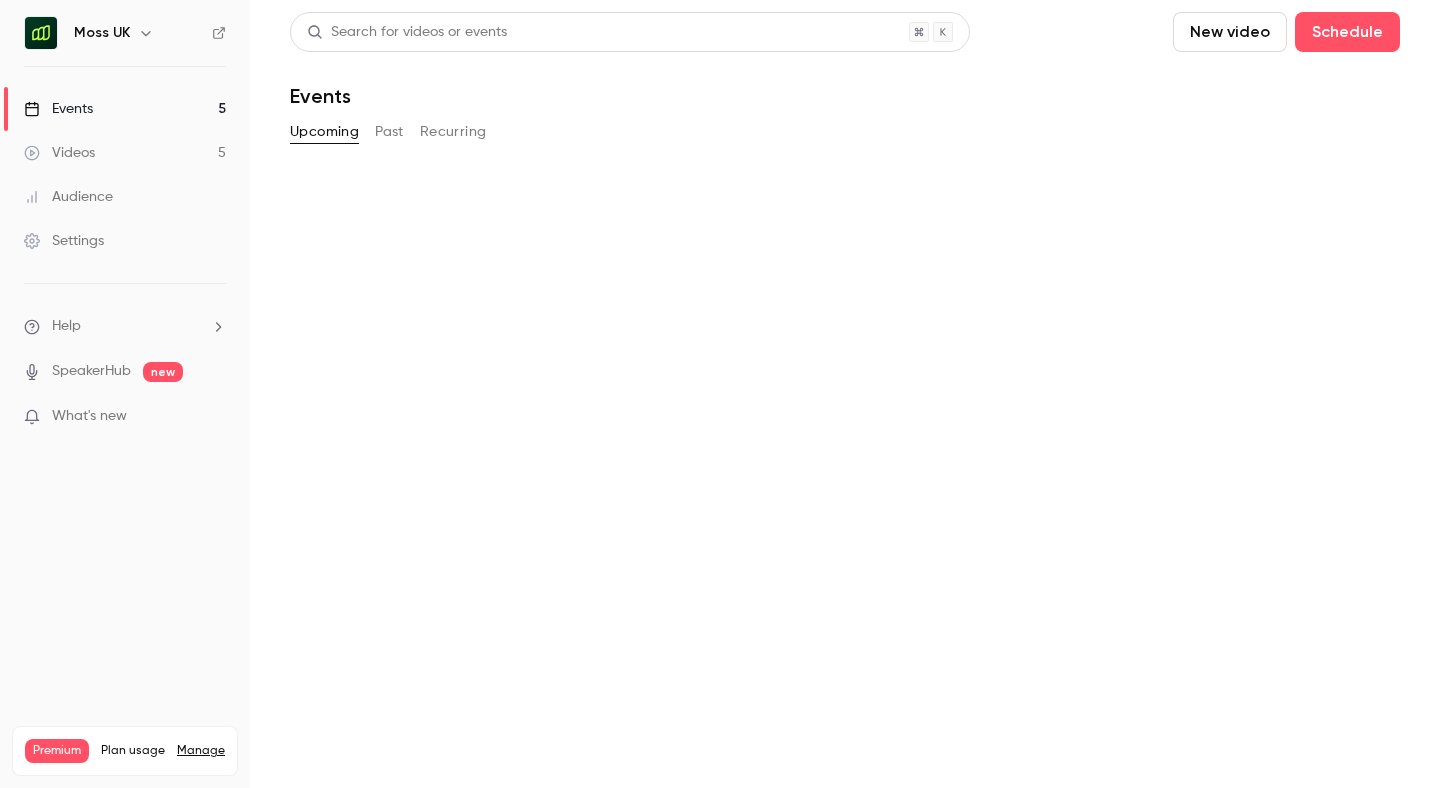 scroll, scrollTop: 0, scrollLeft: 0, axis: both 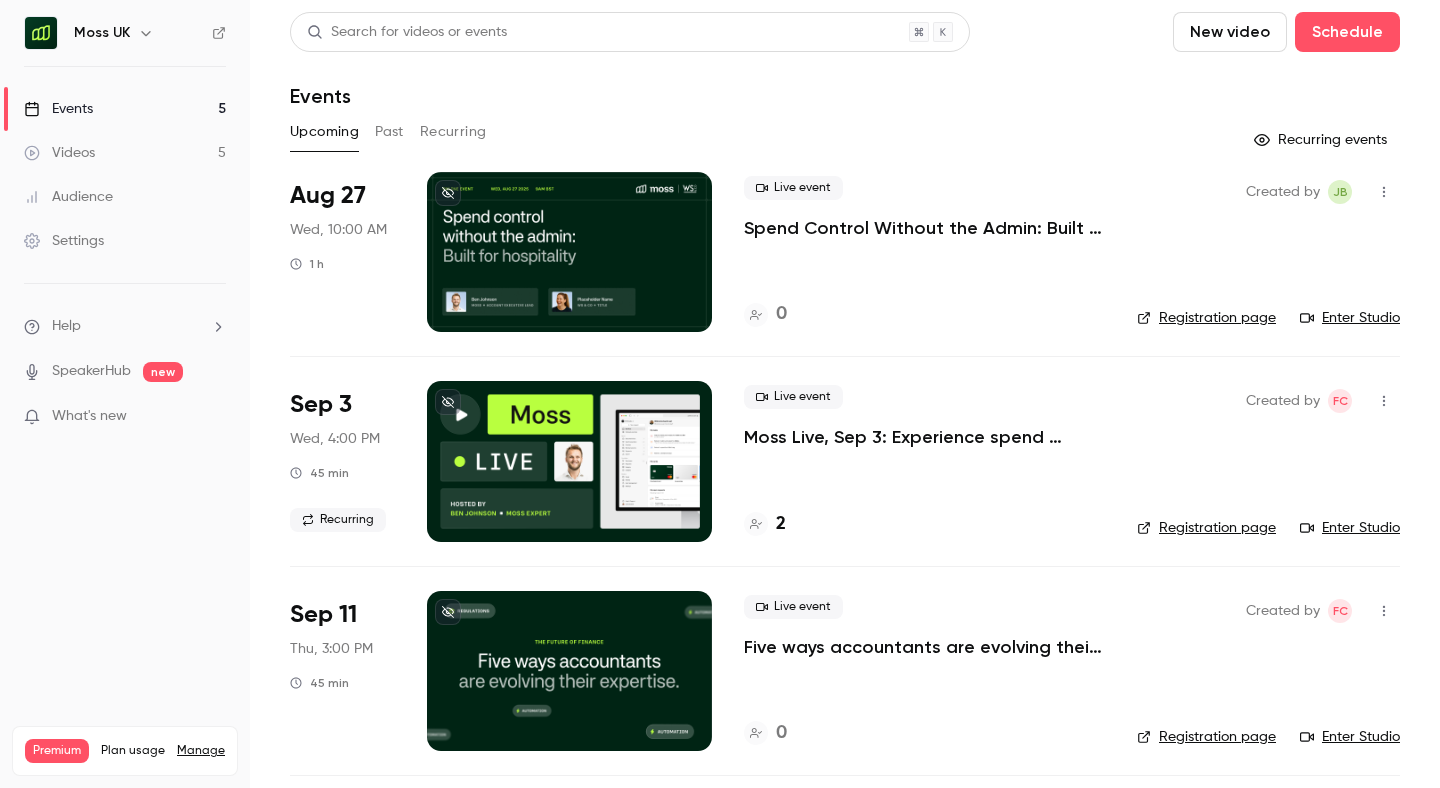 click on "Settings" at bounding box center (64, 241) 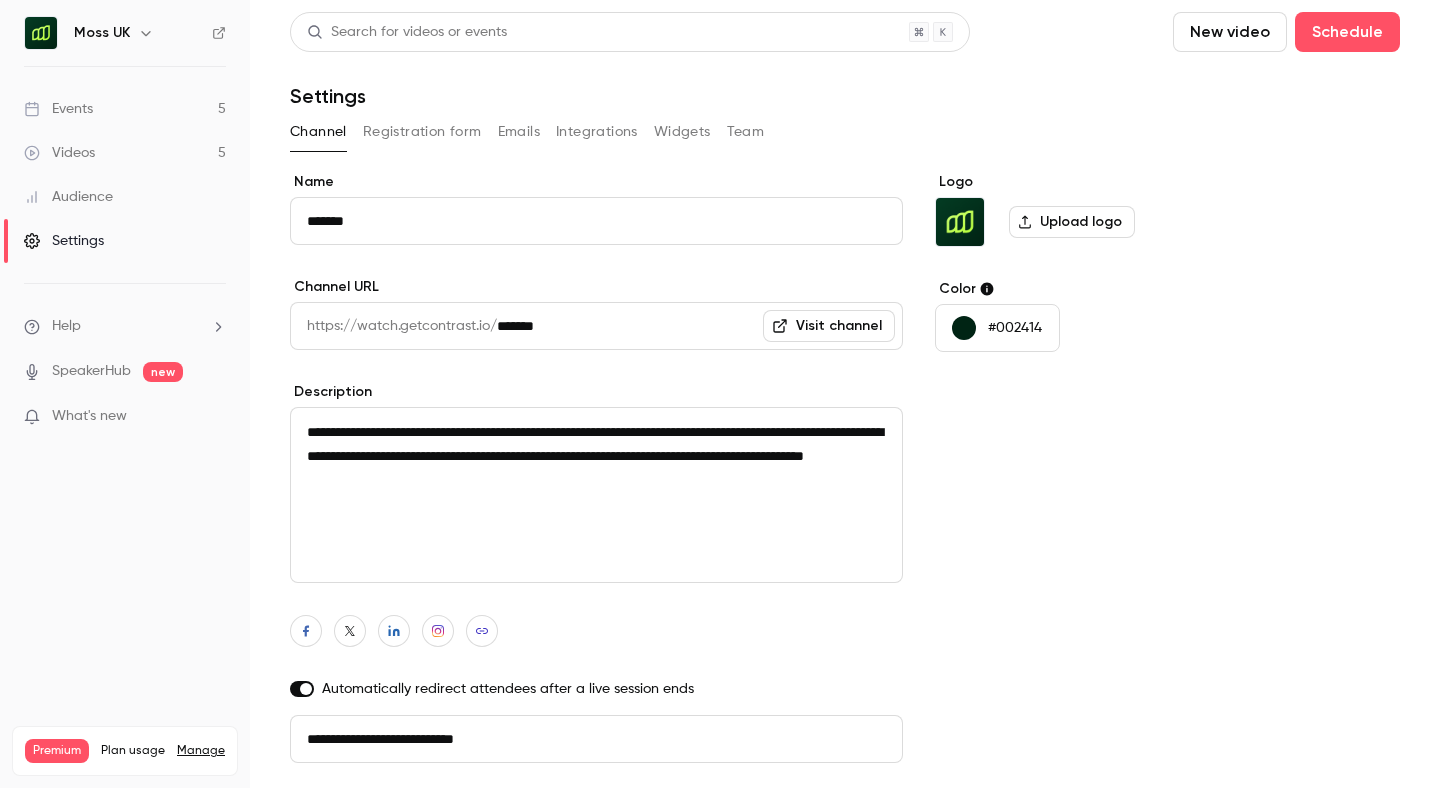 click on "Registration form" at bounding box center [422, 132] 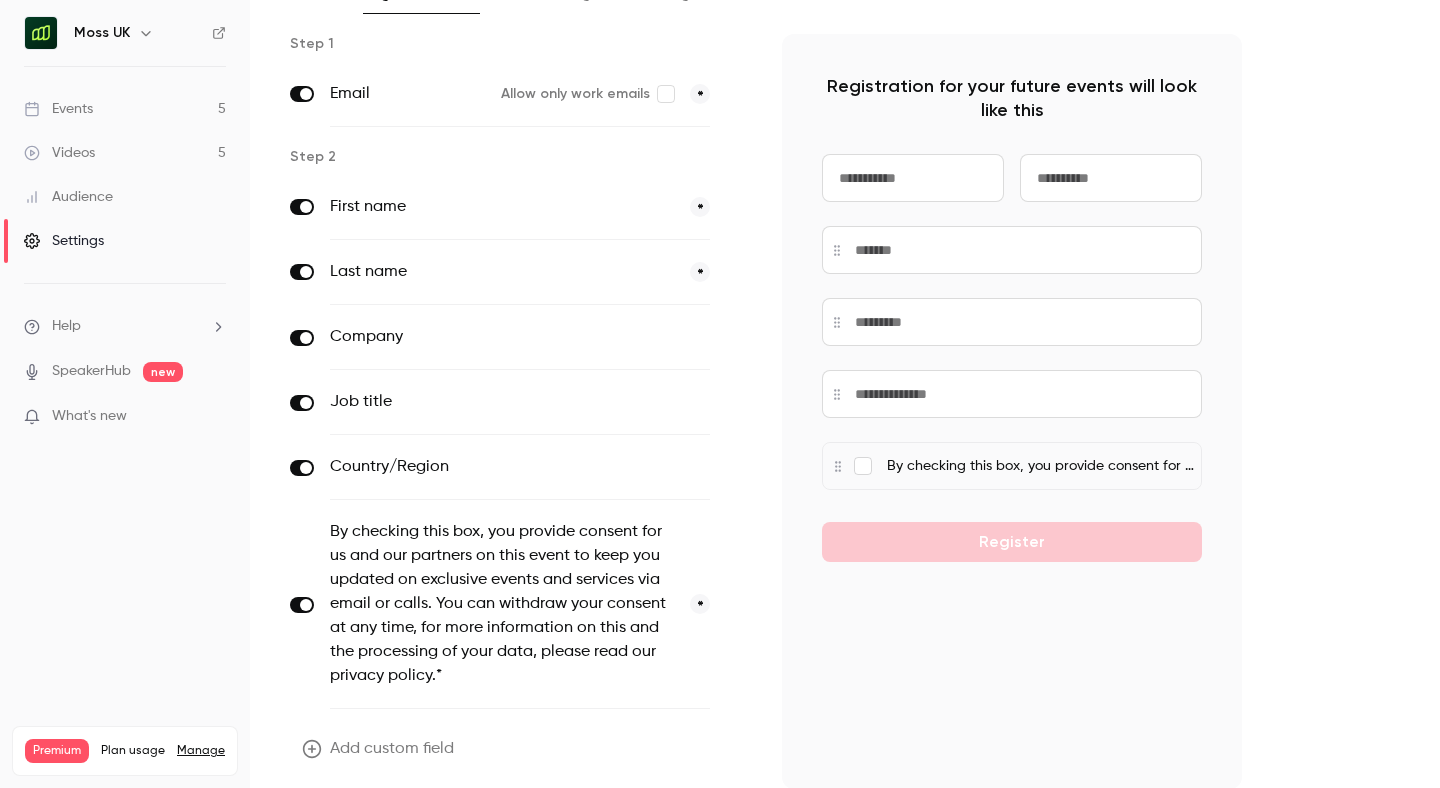 scroll, scrollTop: 211, scrollLeft: 0, axis: vertical 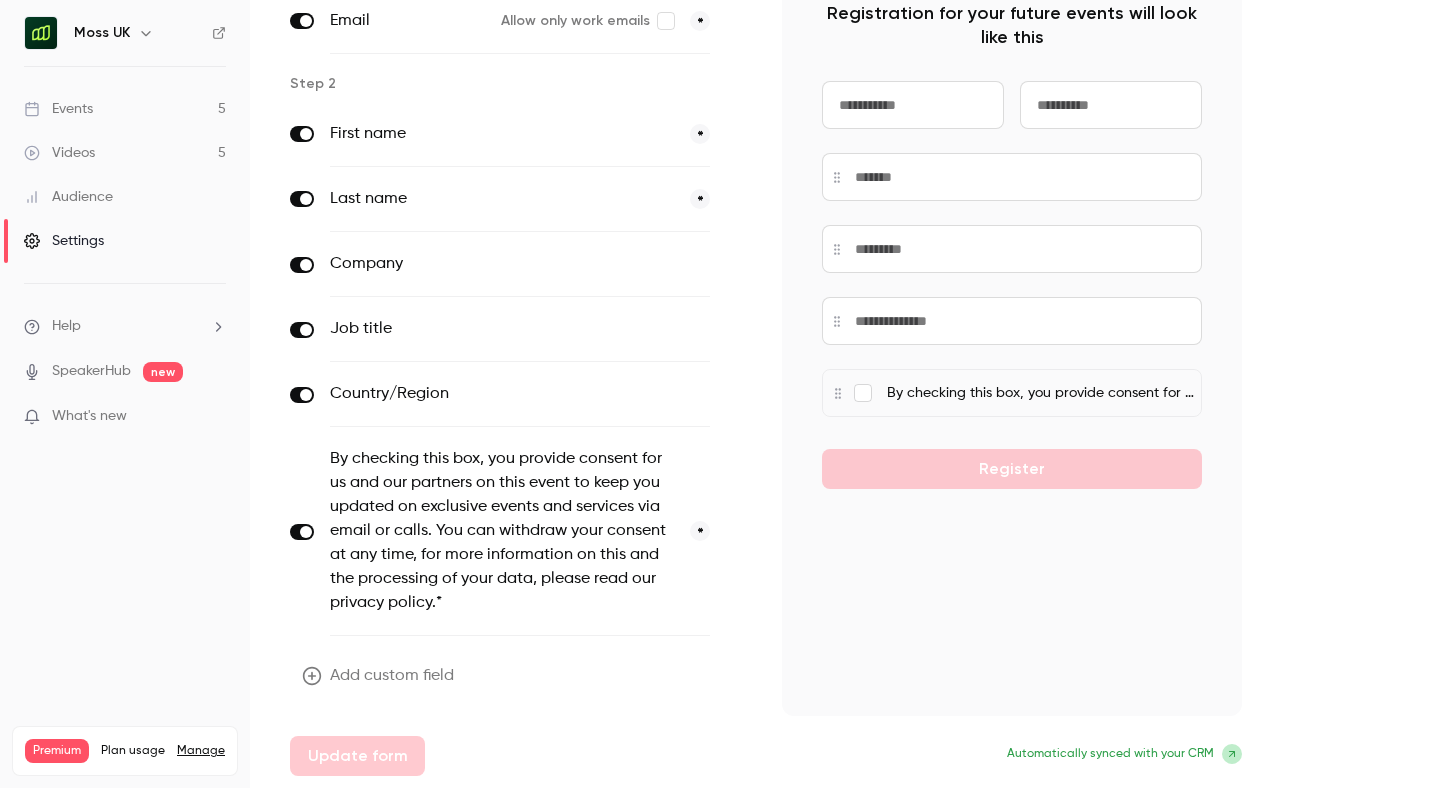 click on "Add custom field" at bounding box center [380, 676] 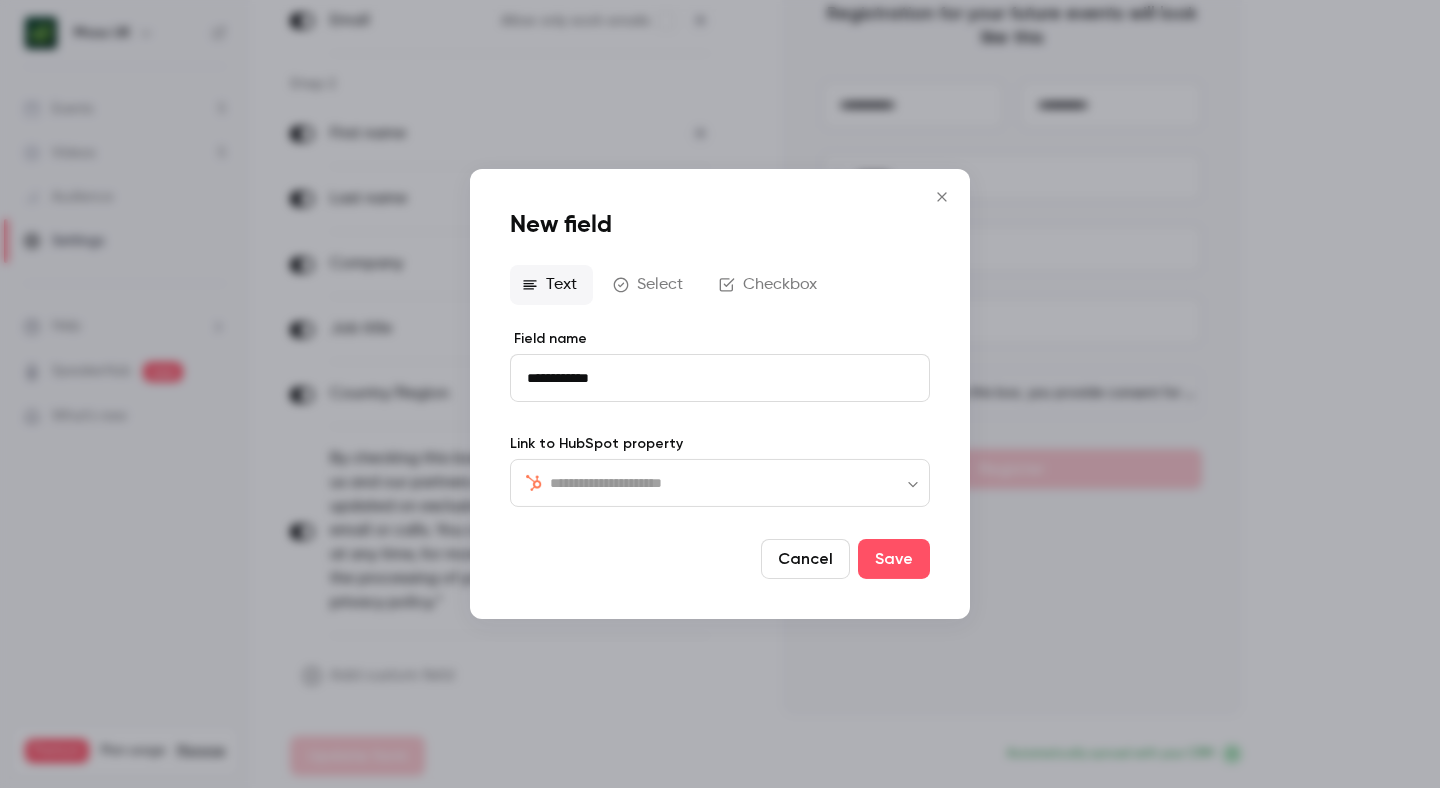 click on "​ ​" at bounding box center (720, 483) 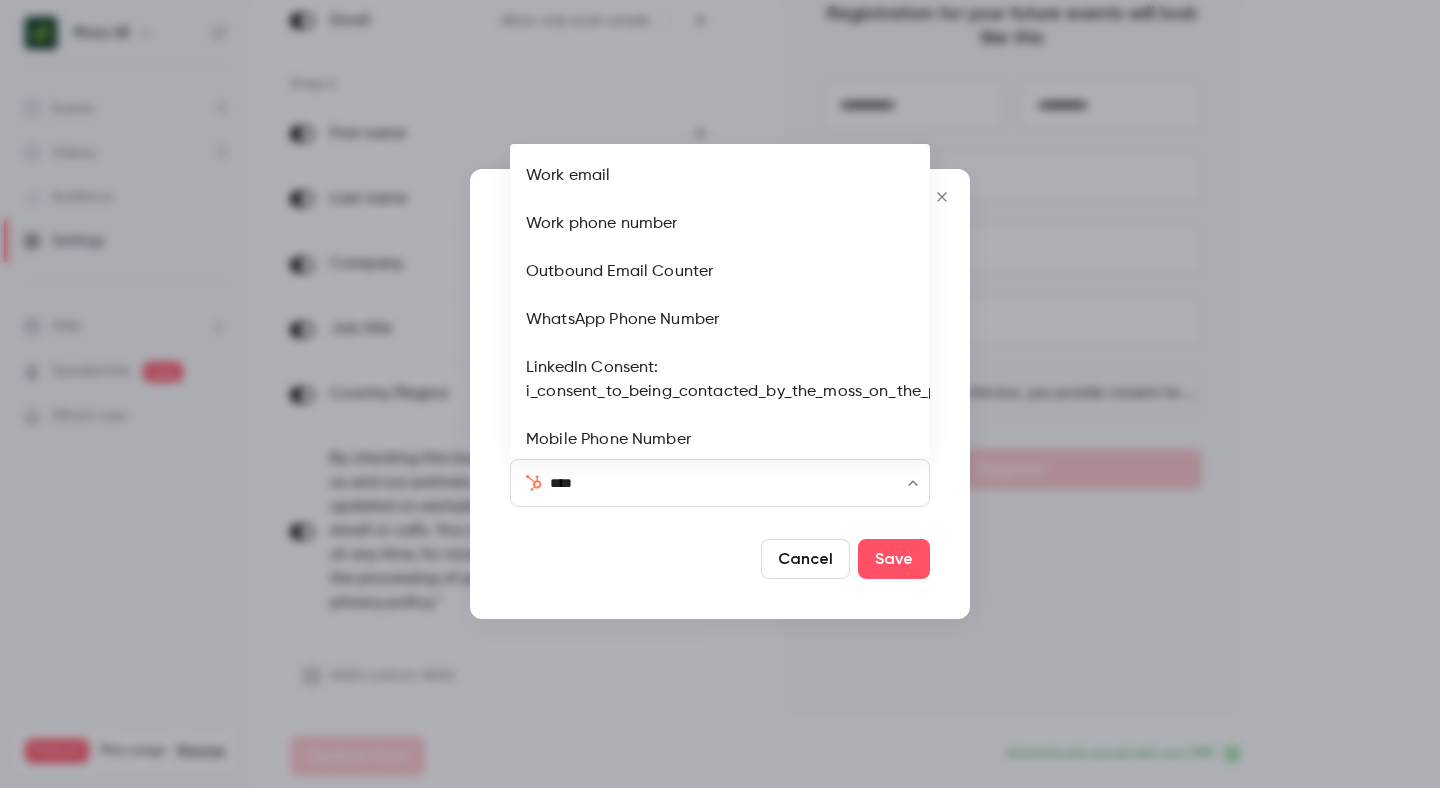 scroll, scrollTop: 61, scrollLeft: 0, axis: vertical 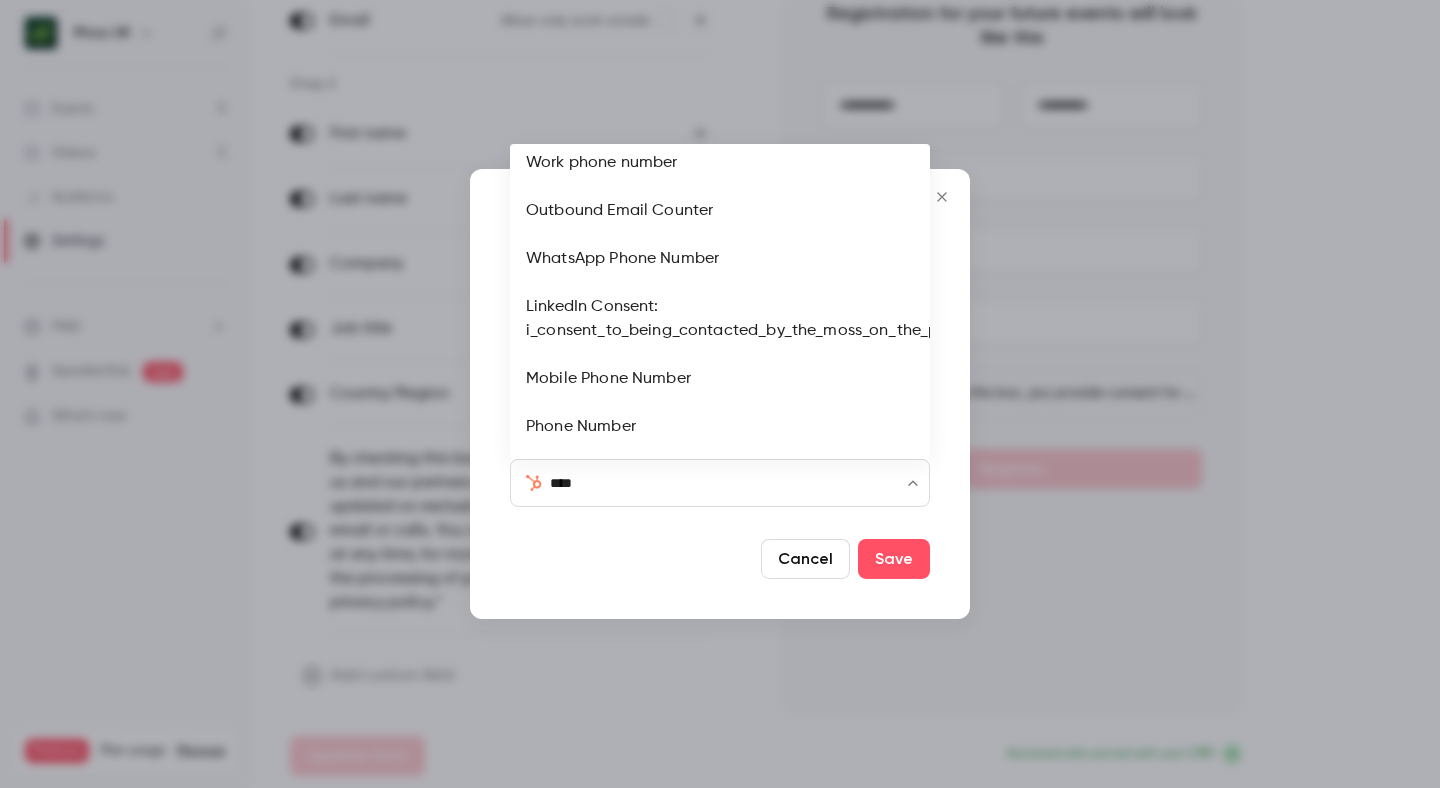 click on "Phone Number" at bounding box center [720, 427] 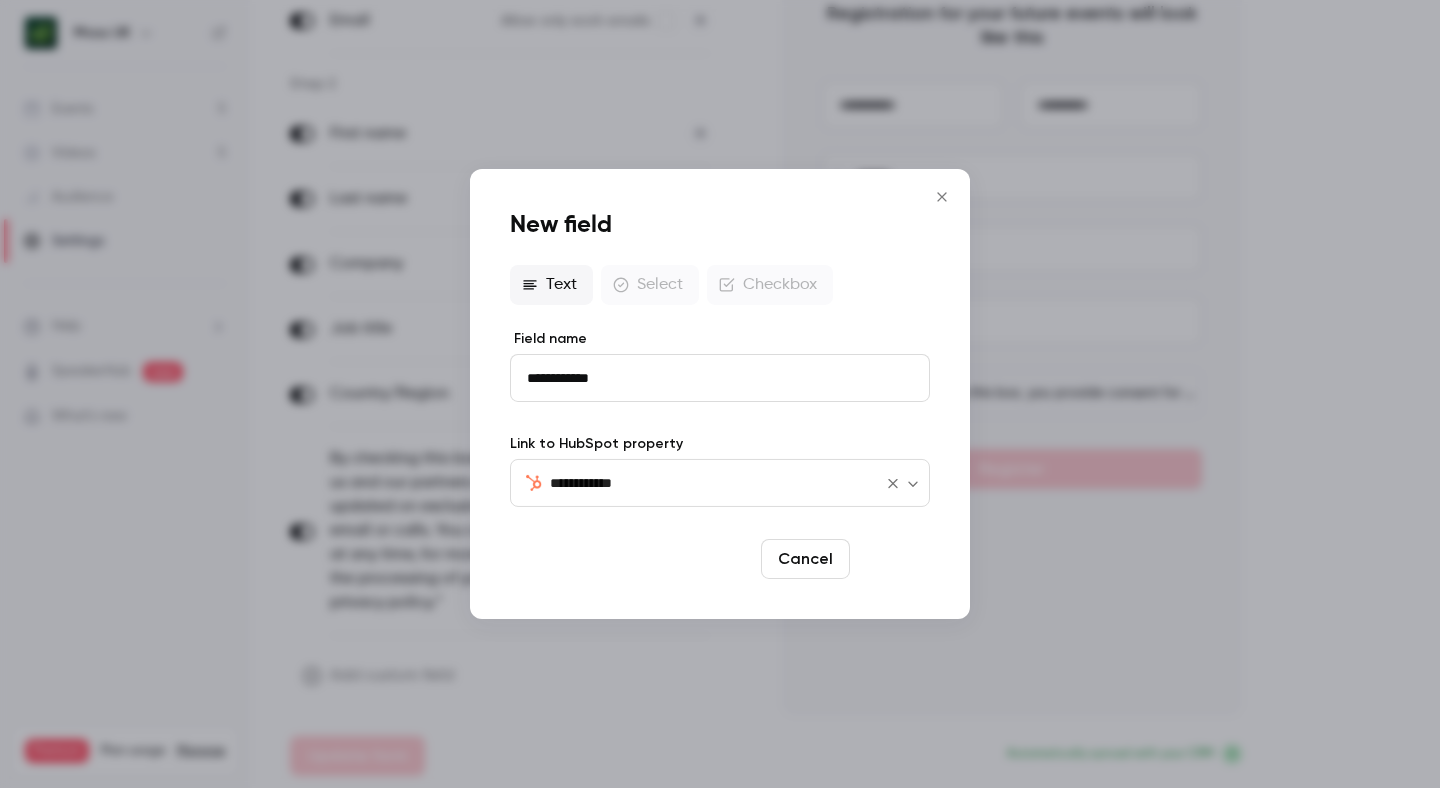 type on "**********" 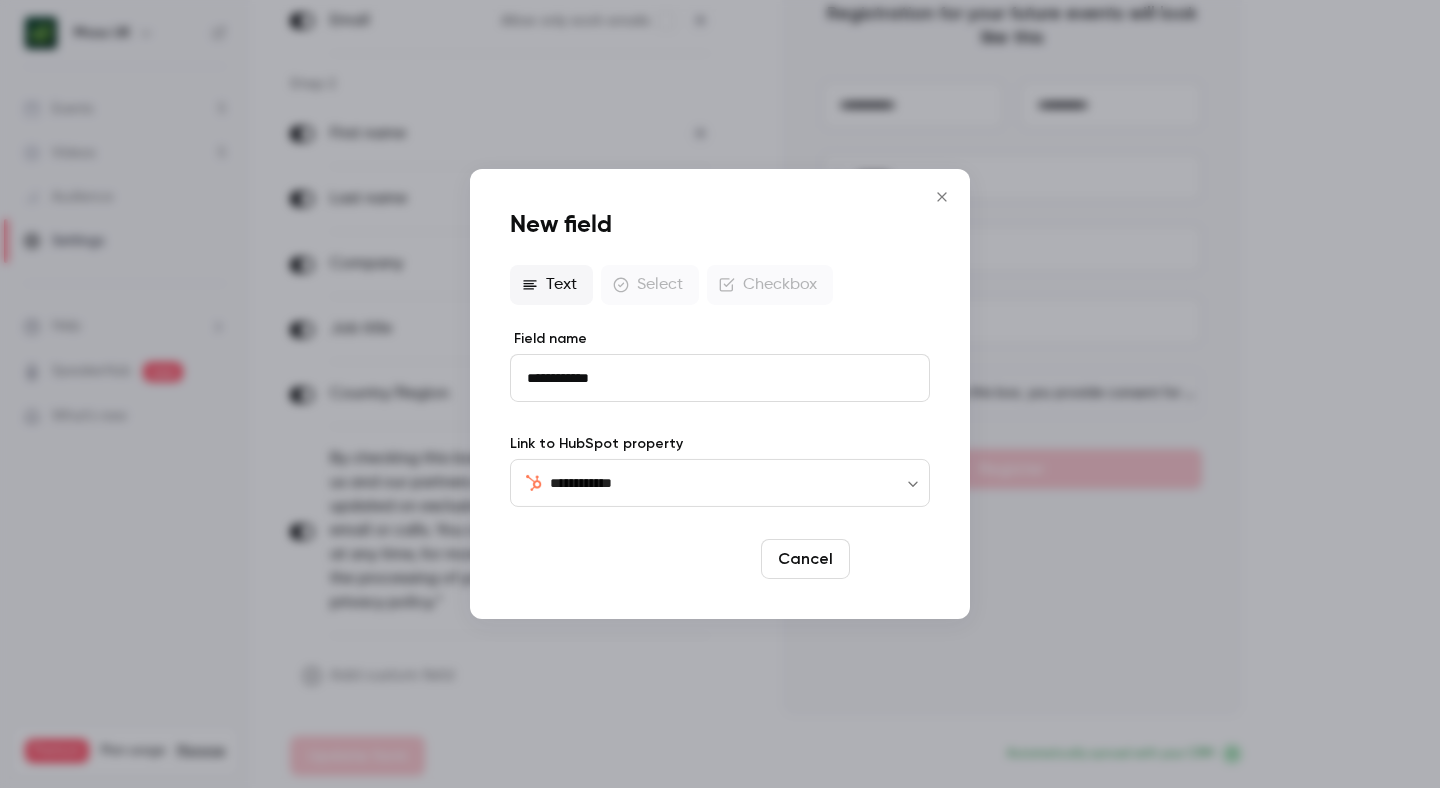 click on "Save" at bounding box center [894, 559] 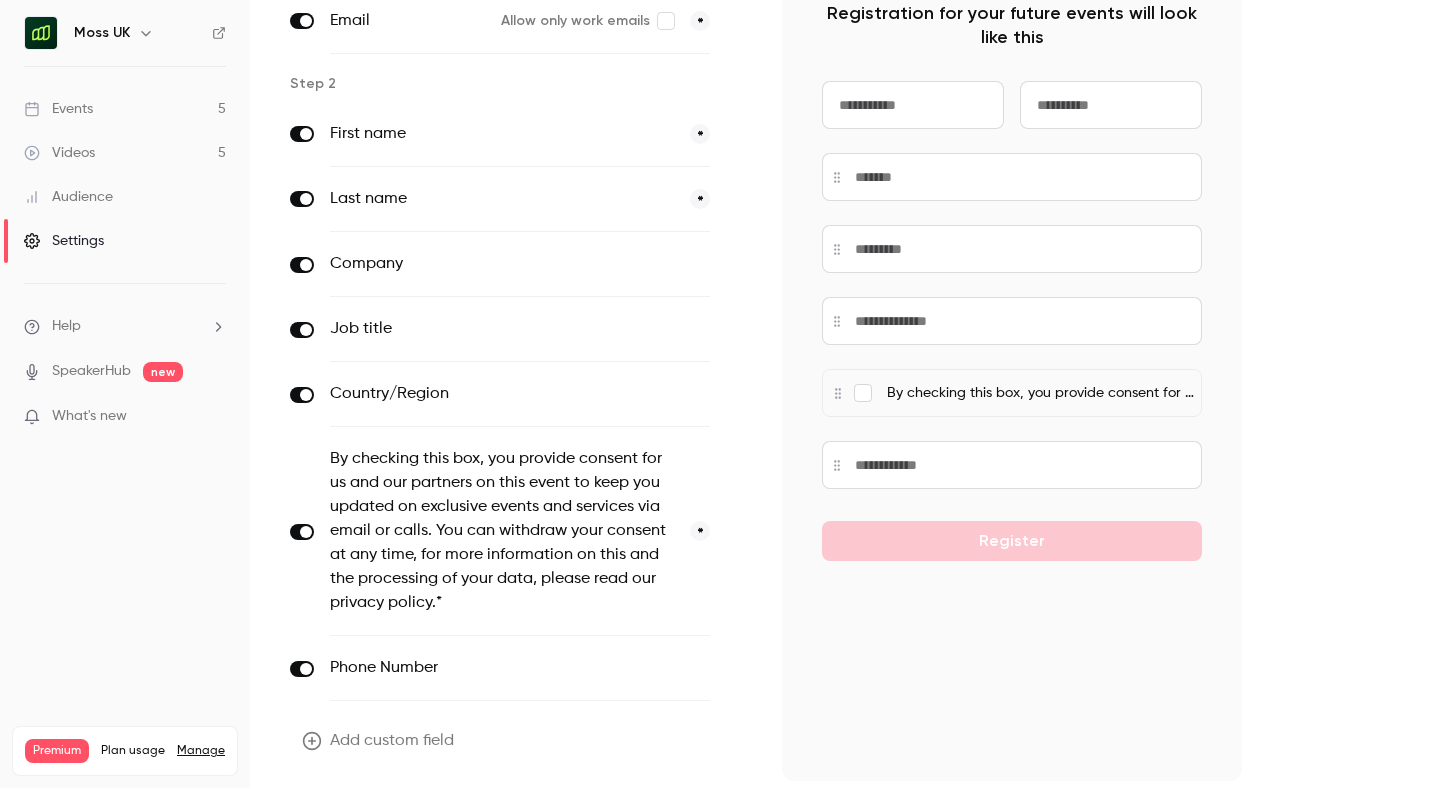 click on "optional" at bounding box center [676, 668] 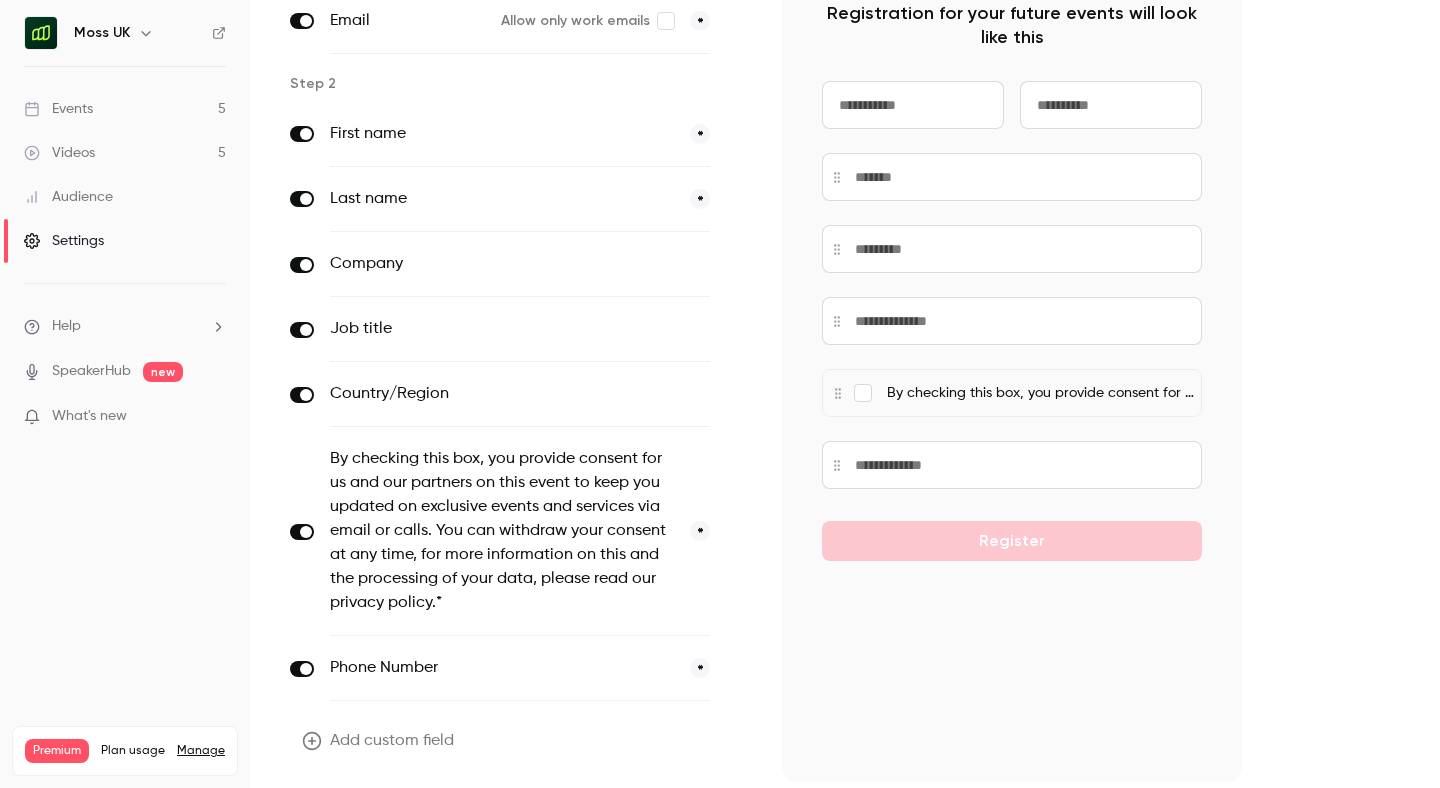 click on "Phone Number" at bounding box center [502, 668] 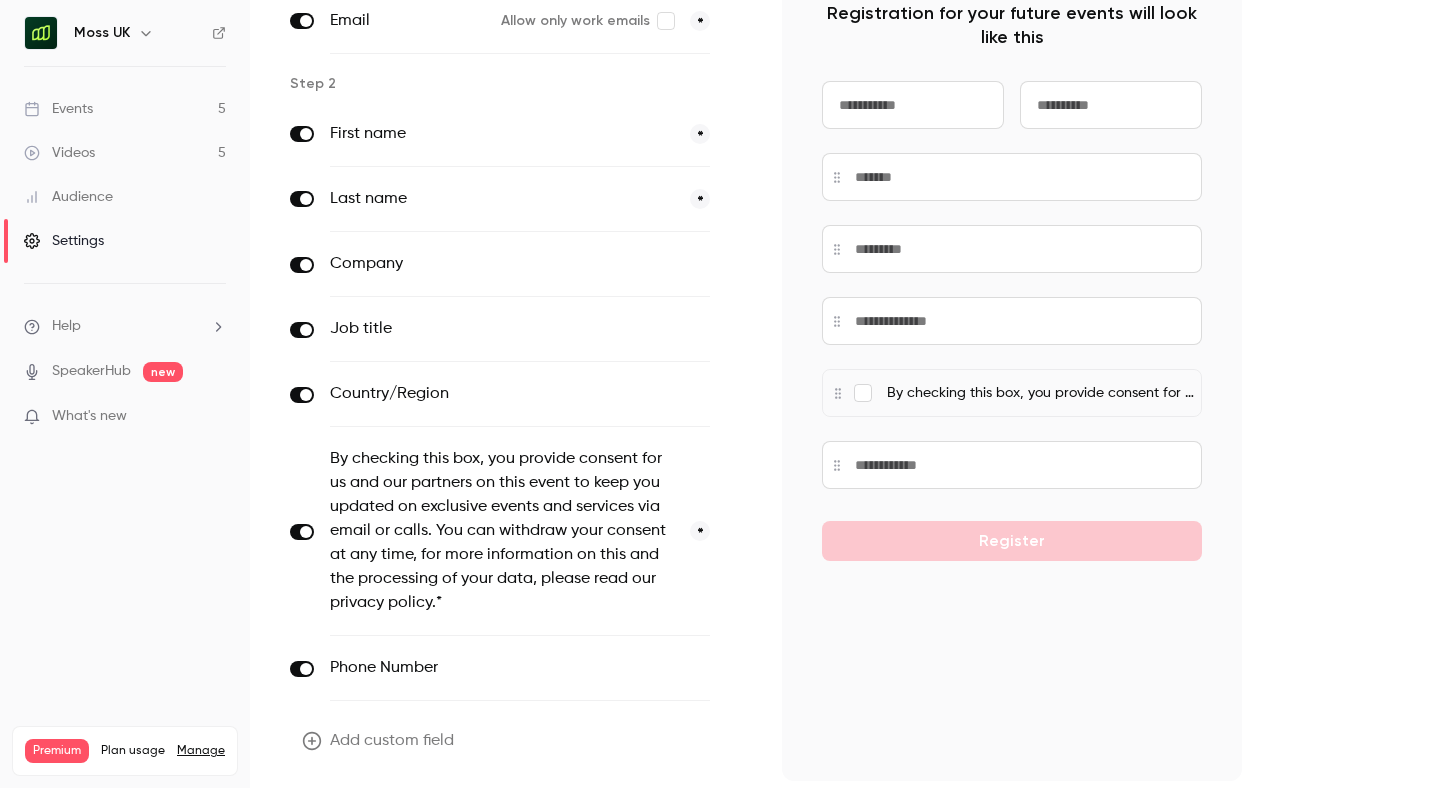 click on "Phone Number" at bounding box center [478, 668] 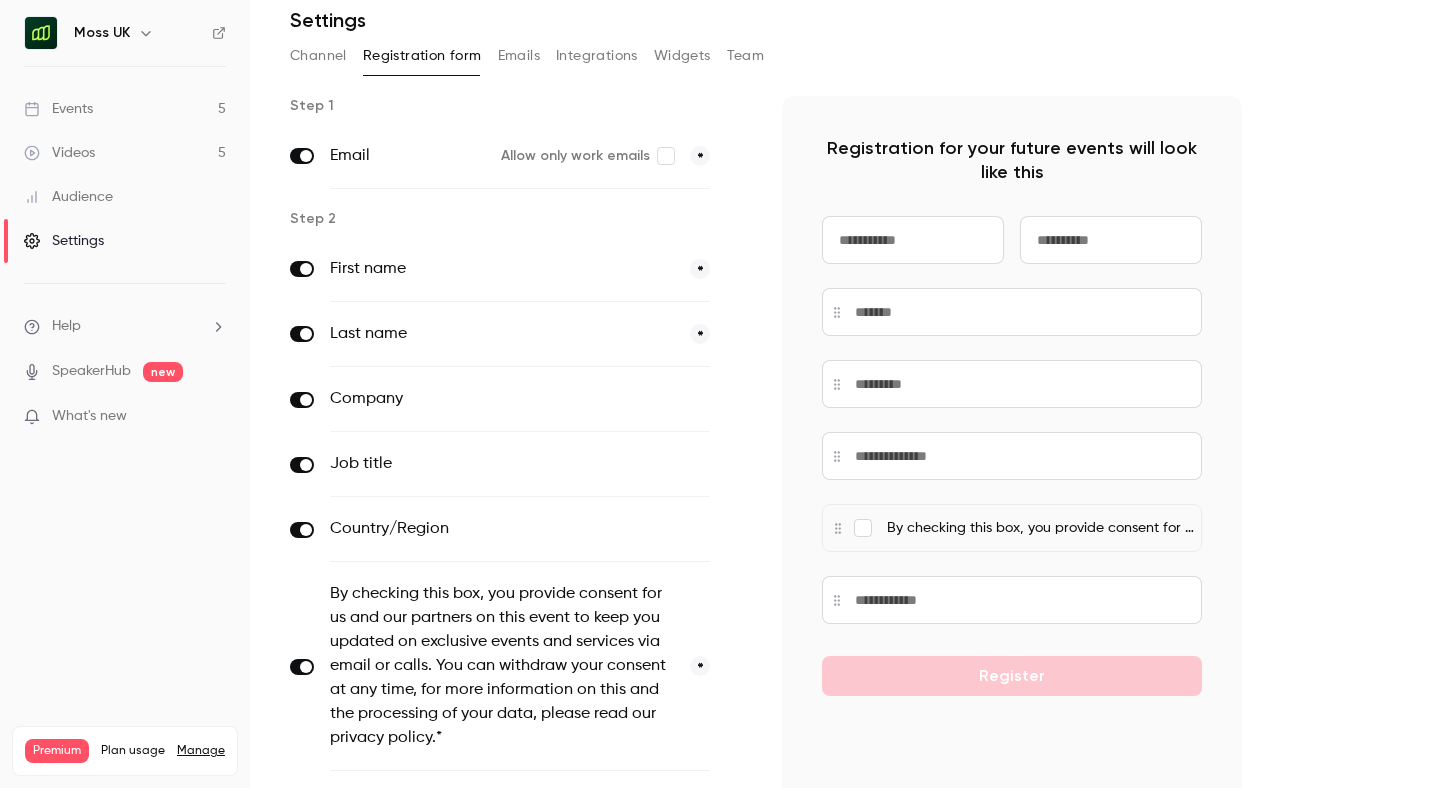 scroll, scrollTop: 251, scrollLeft: 0, axis: vertical 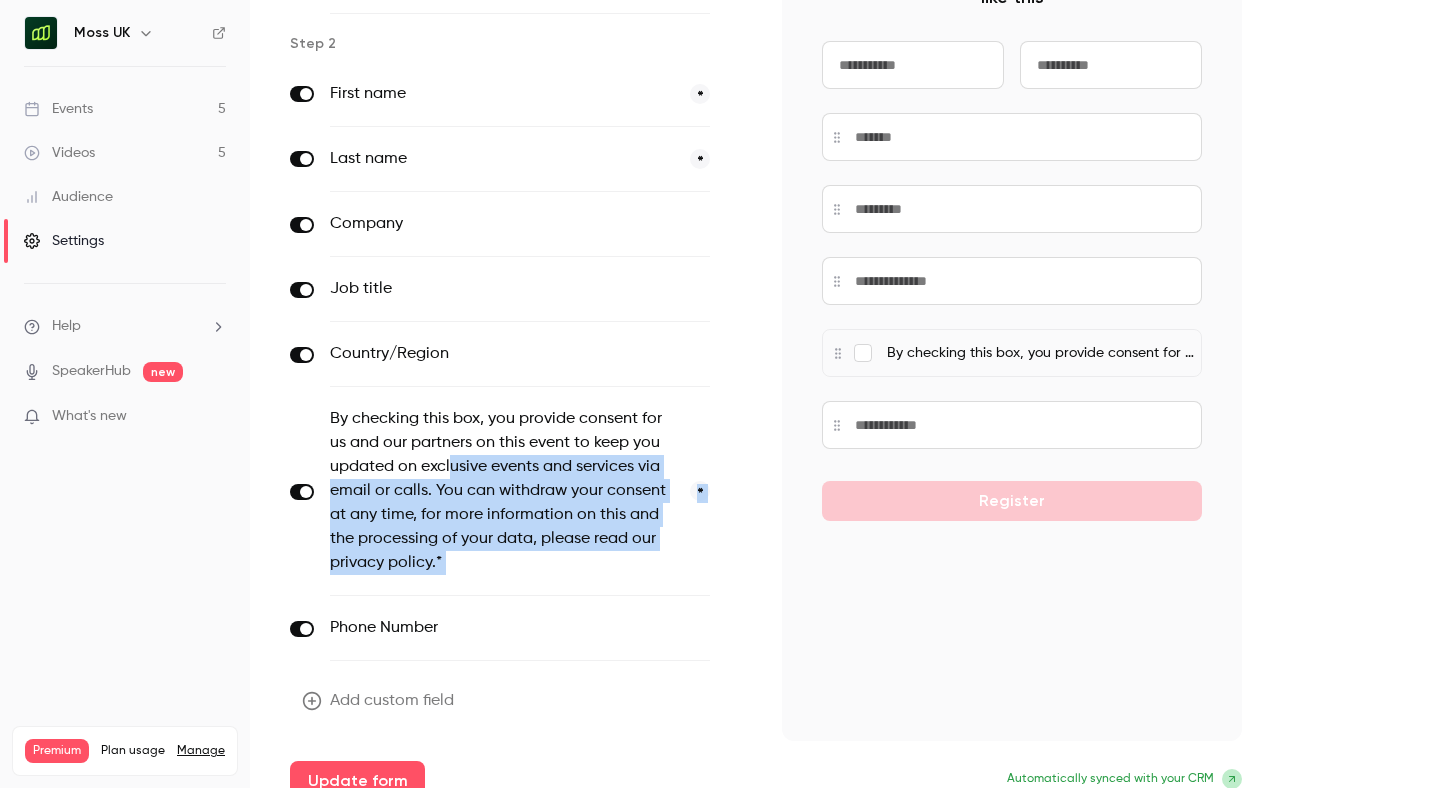 drag, startPoint x: 418, startPoint y: 615, endPoint x: 452, endPoint y: 472, distance: 146.98639 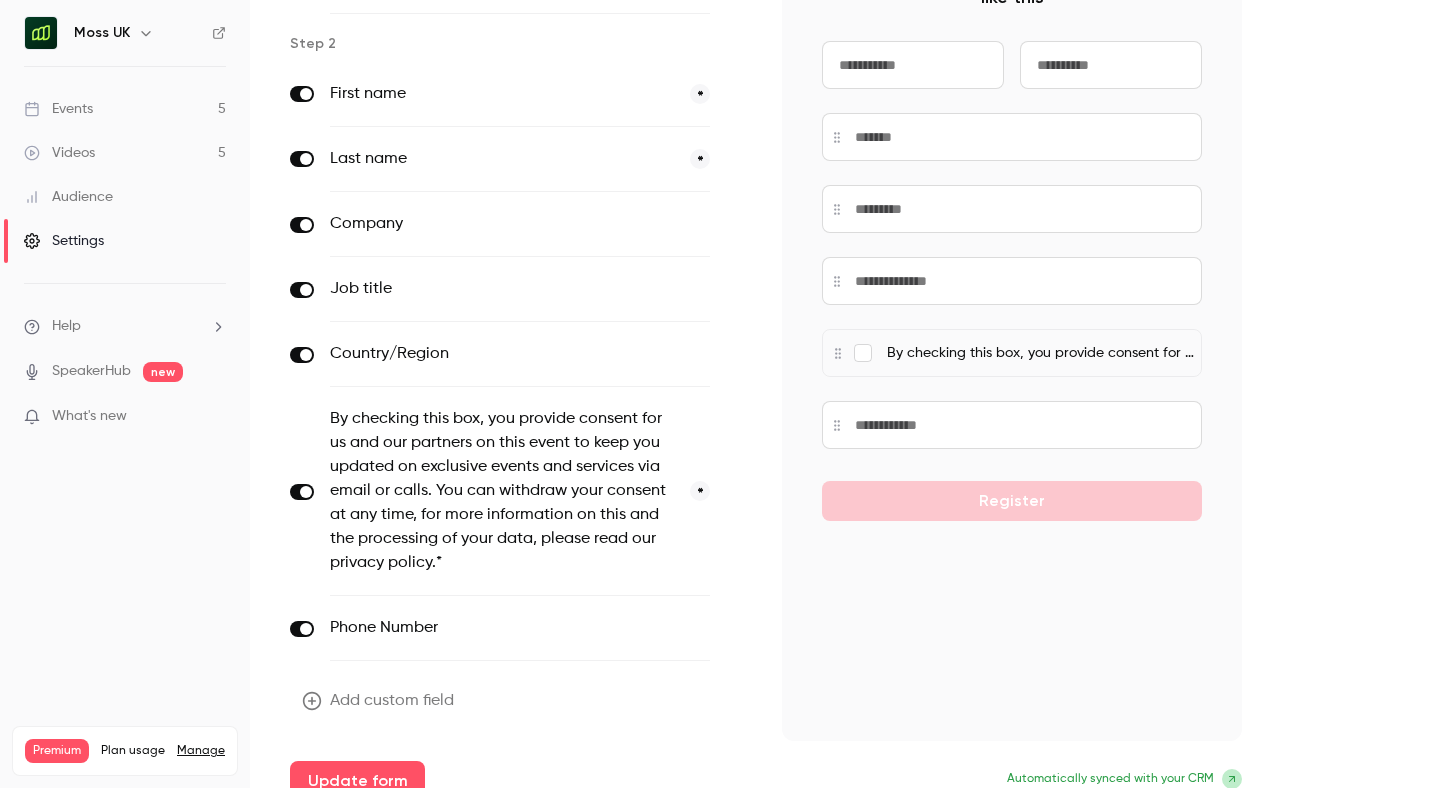 click on "Phone Number
optional" at bounding box center [520, 628] 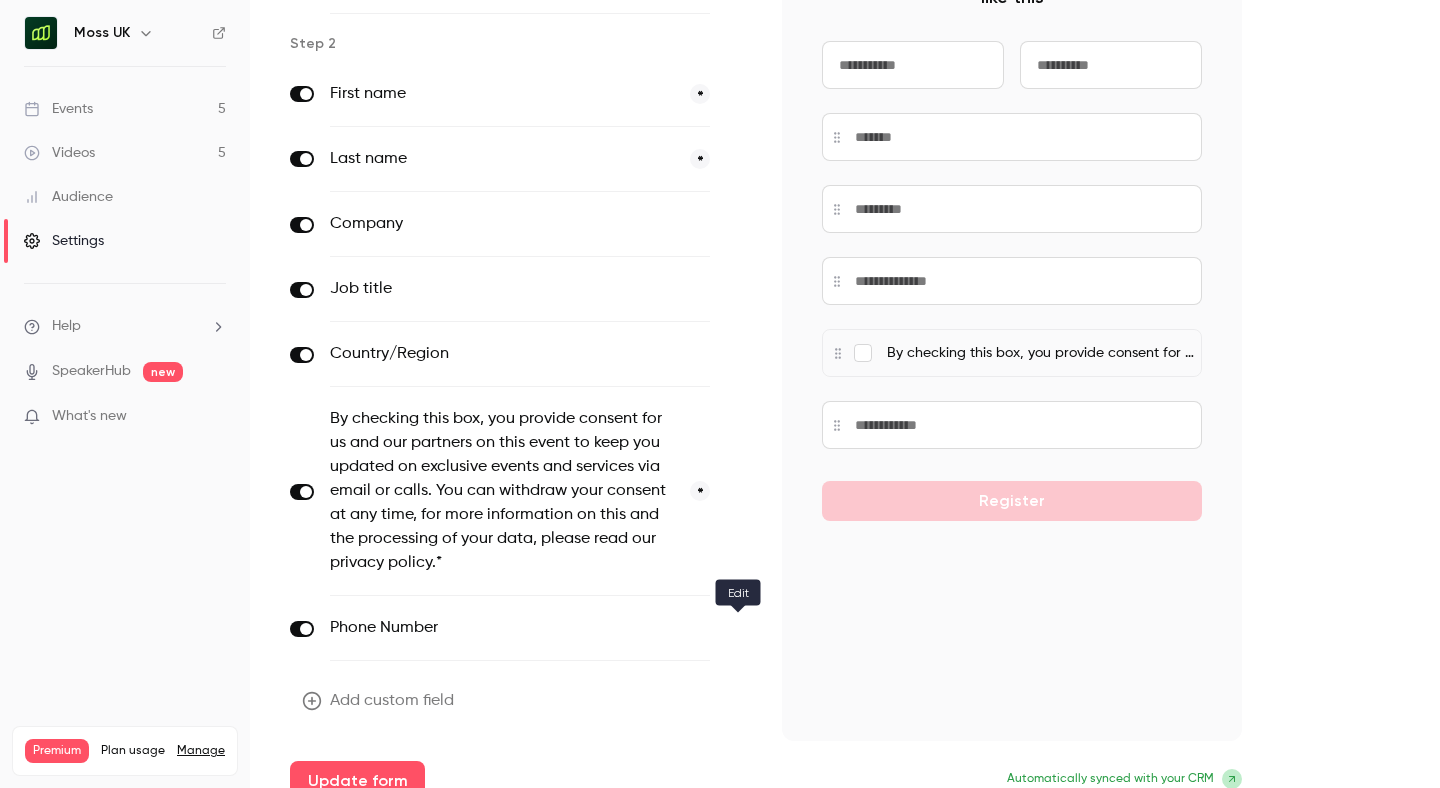 click 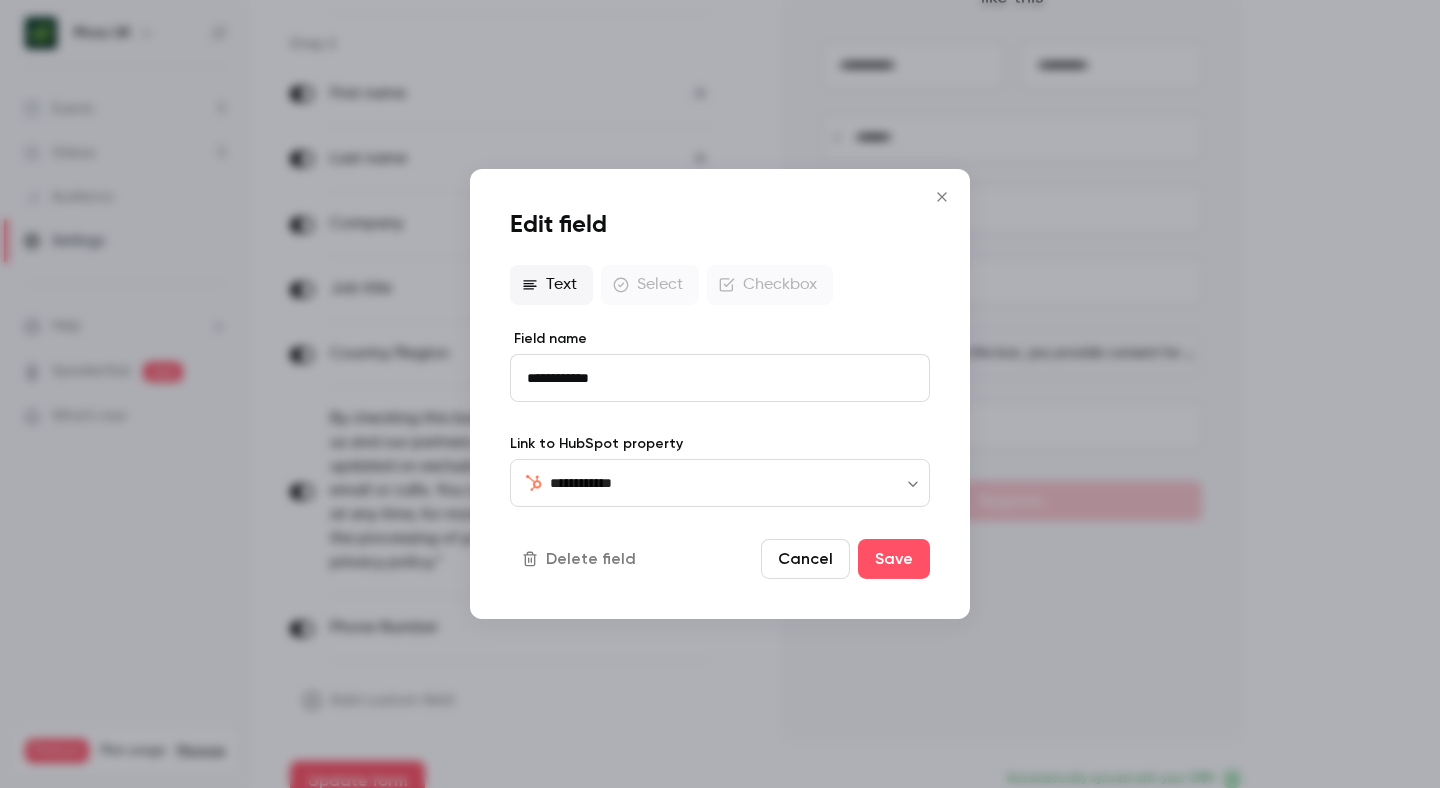 click 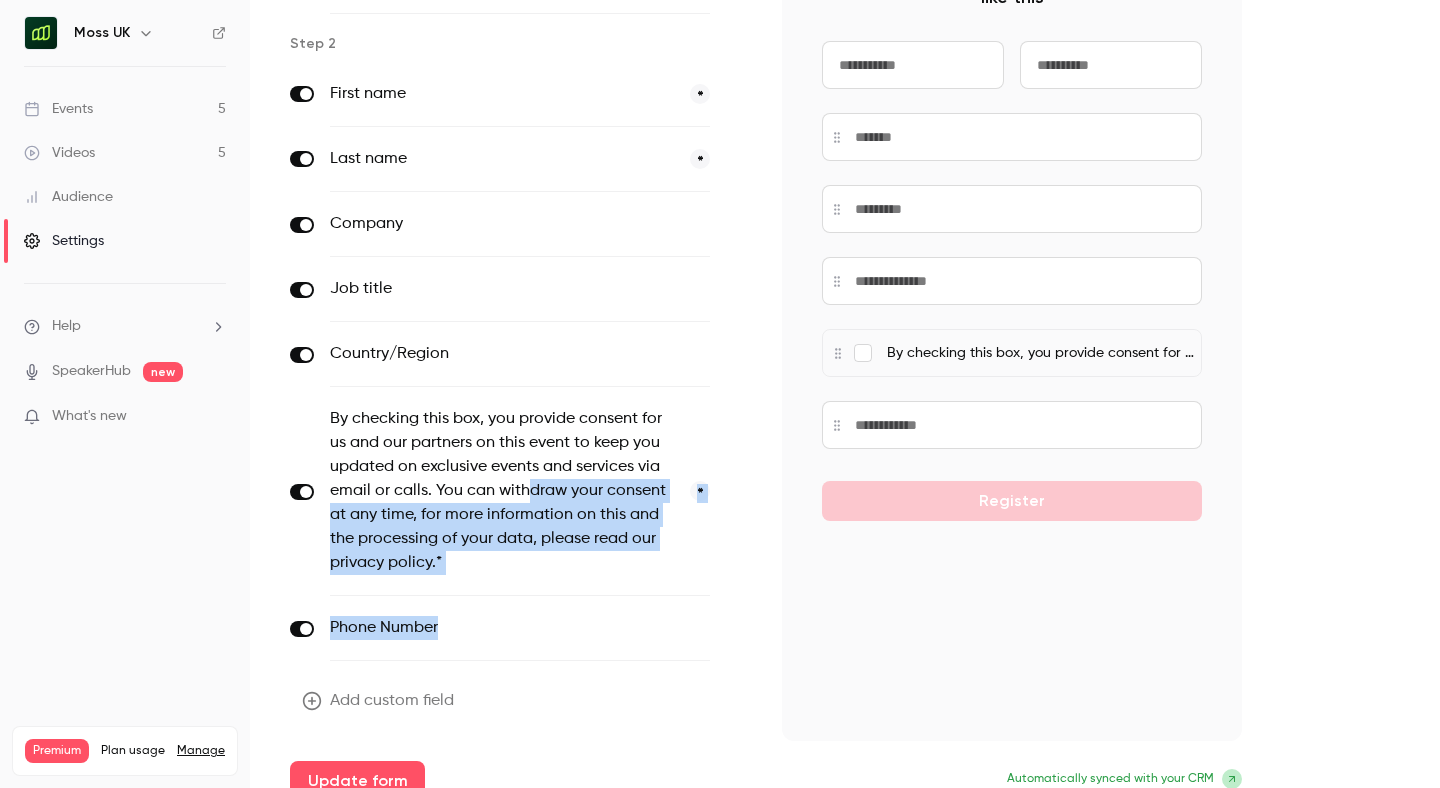 drag, startPoint x: 480, startPoint y: 632, endPoint x: 526, endPoint y: 490, distance: 149.26486 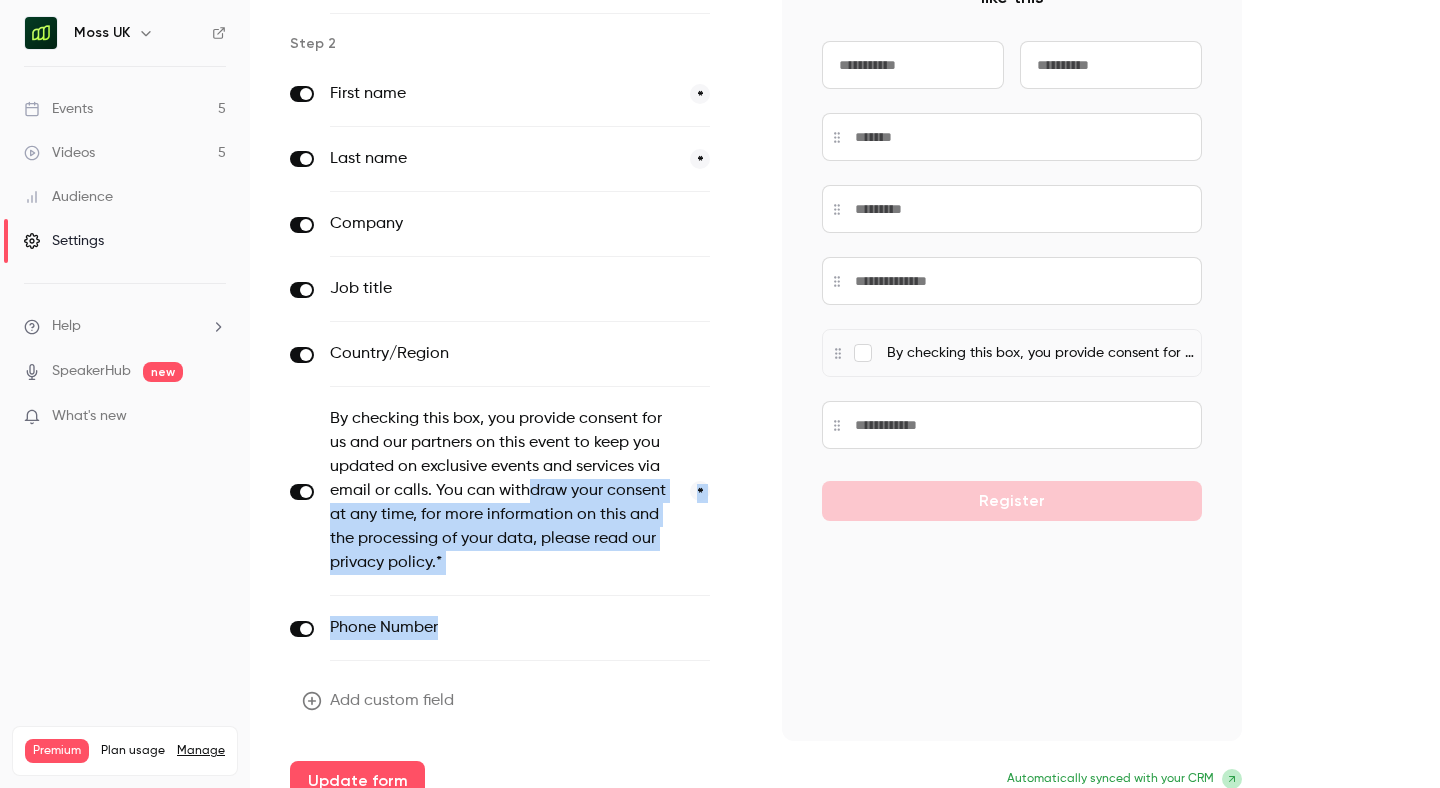click on "First name * Last name * Company
optional Job title
optional Country/Region
optional By checking this box, you provide consent for us and our partners on this event to keep you updated on exclusive events and services via email or calls. You can withdraw your consent at any time, for more information on this and the processing of your data, please read our privacy policy.*
* Phone Number
optional" at bounding box center (520, 361) 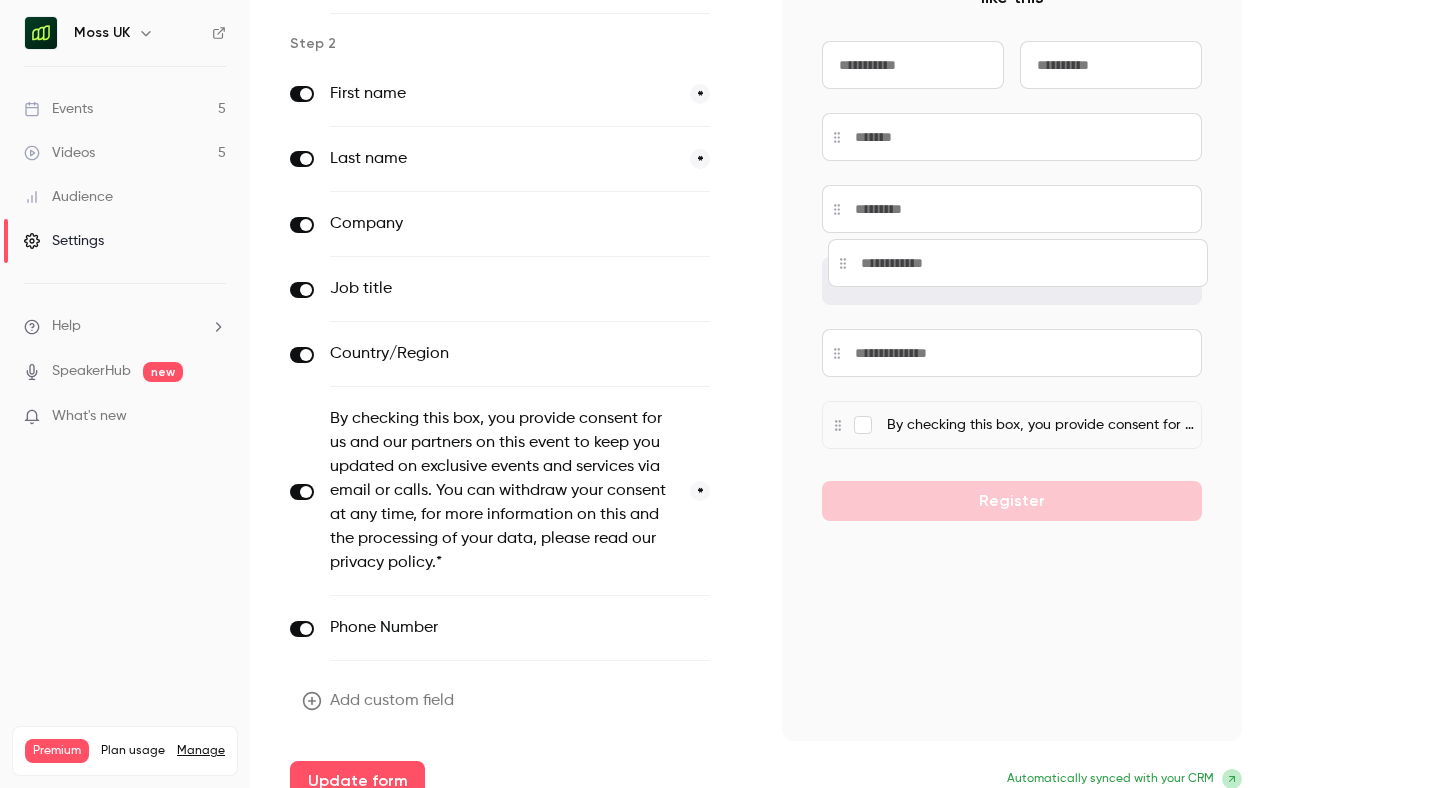 drag, startPoint x: 850, startPoint y: 425, endPoint x: 856, endPoint y: 263, distance: 162.11107 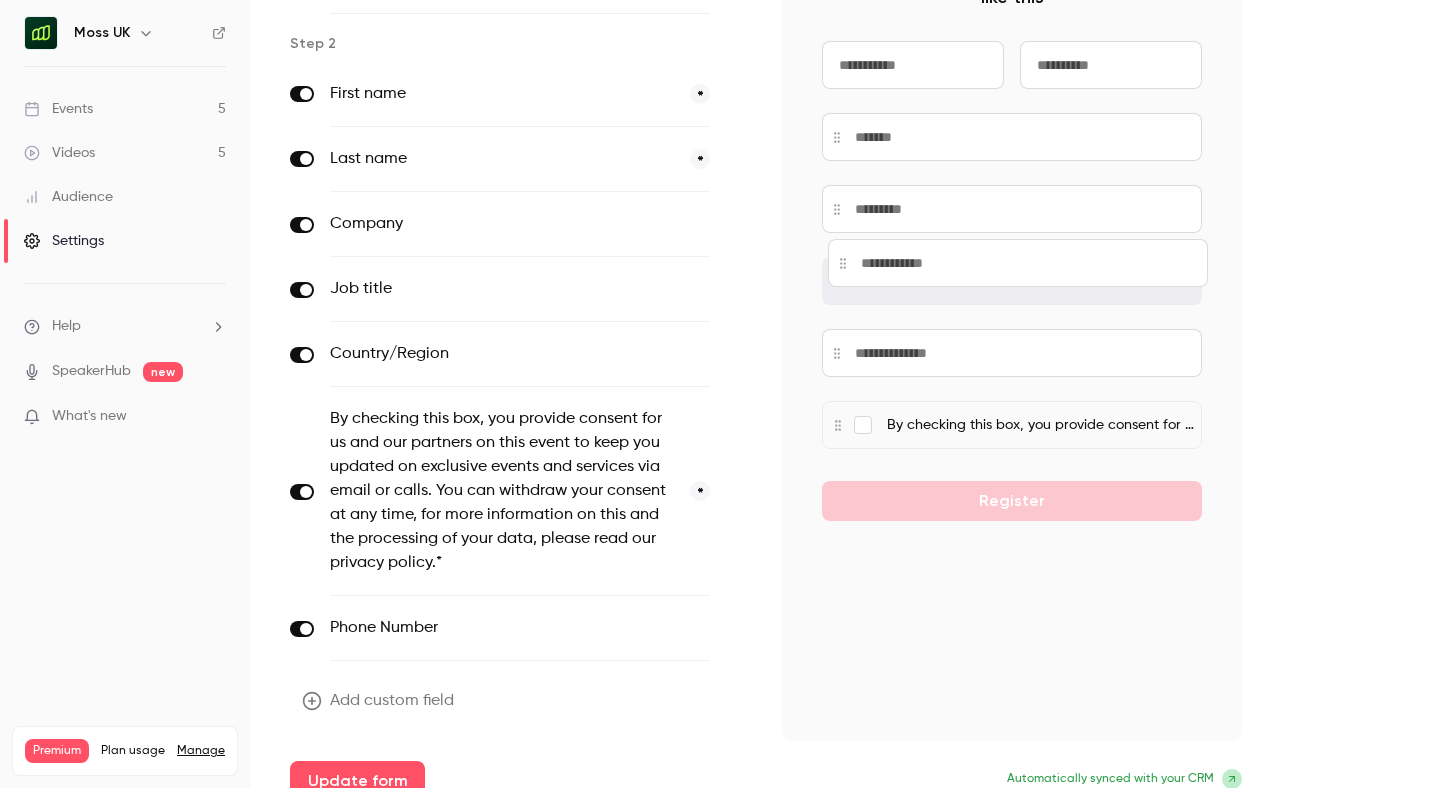 click at bounding box center [1018, 263] 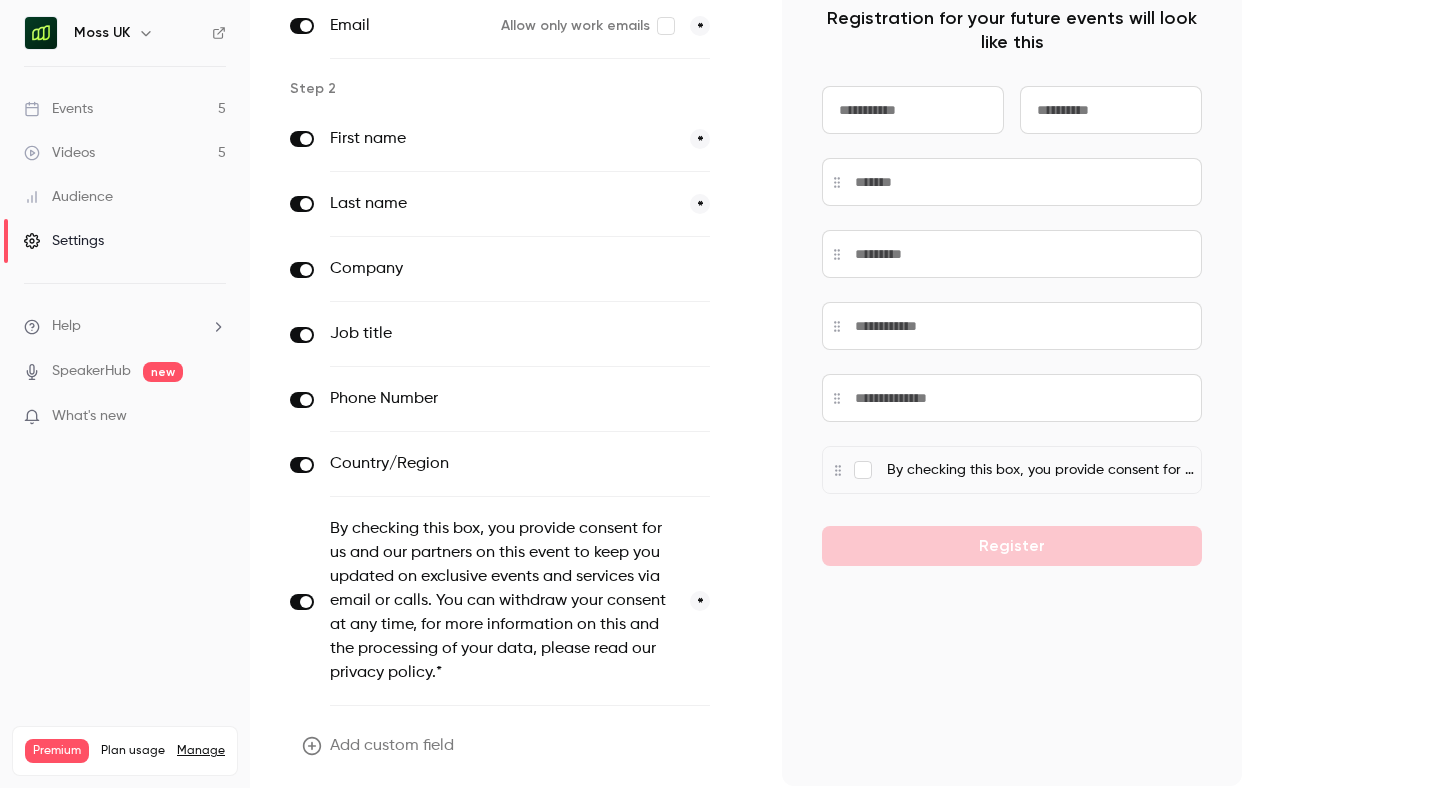 scroll, scrollTop: 276, scrollLeft: 0, axis: vertical 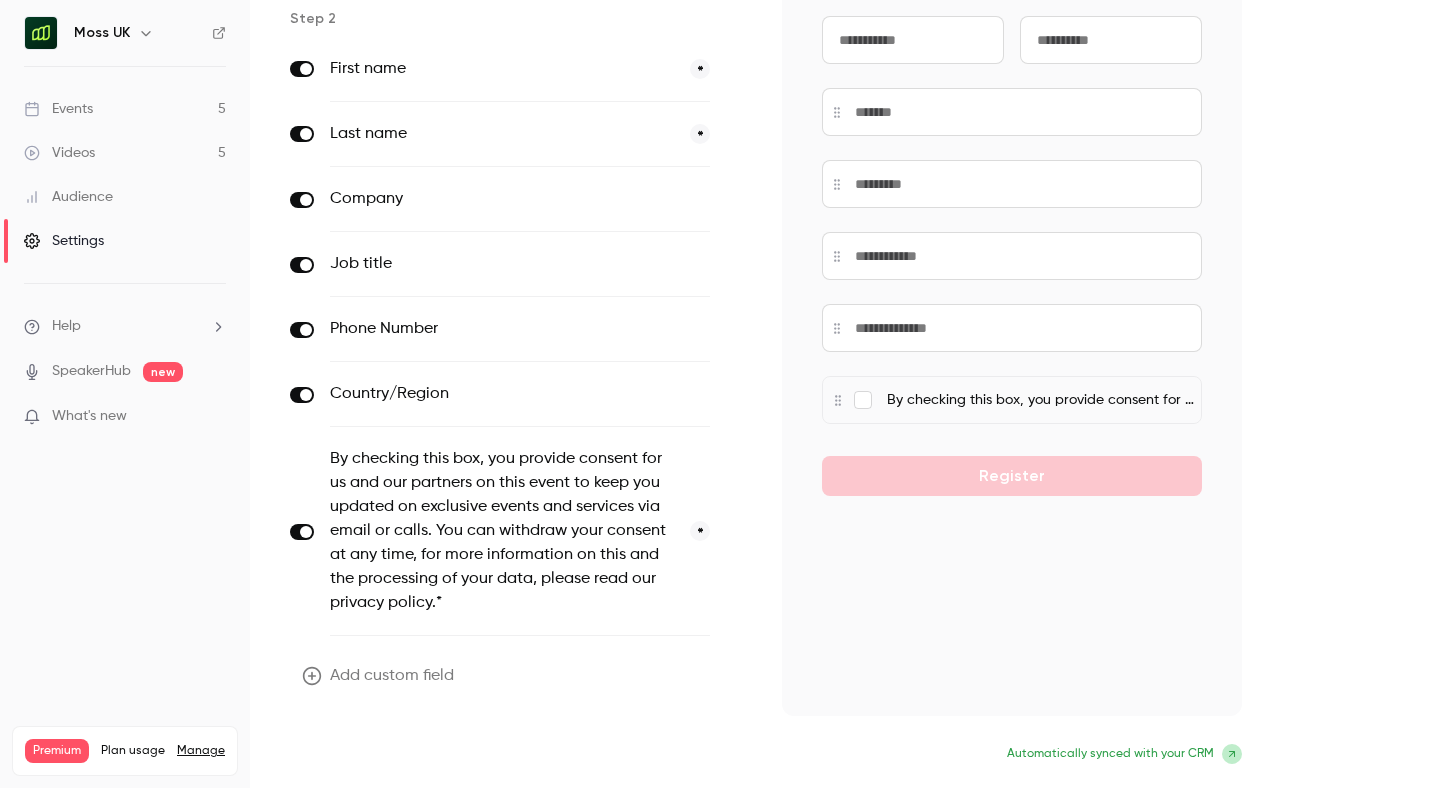 click on "Update form" at bounding box center [357, 756] 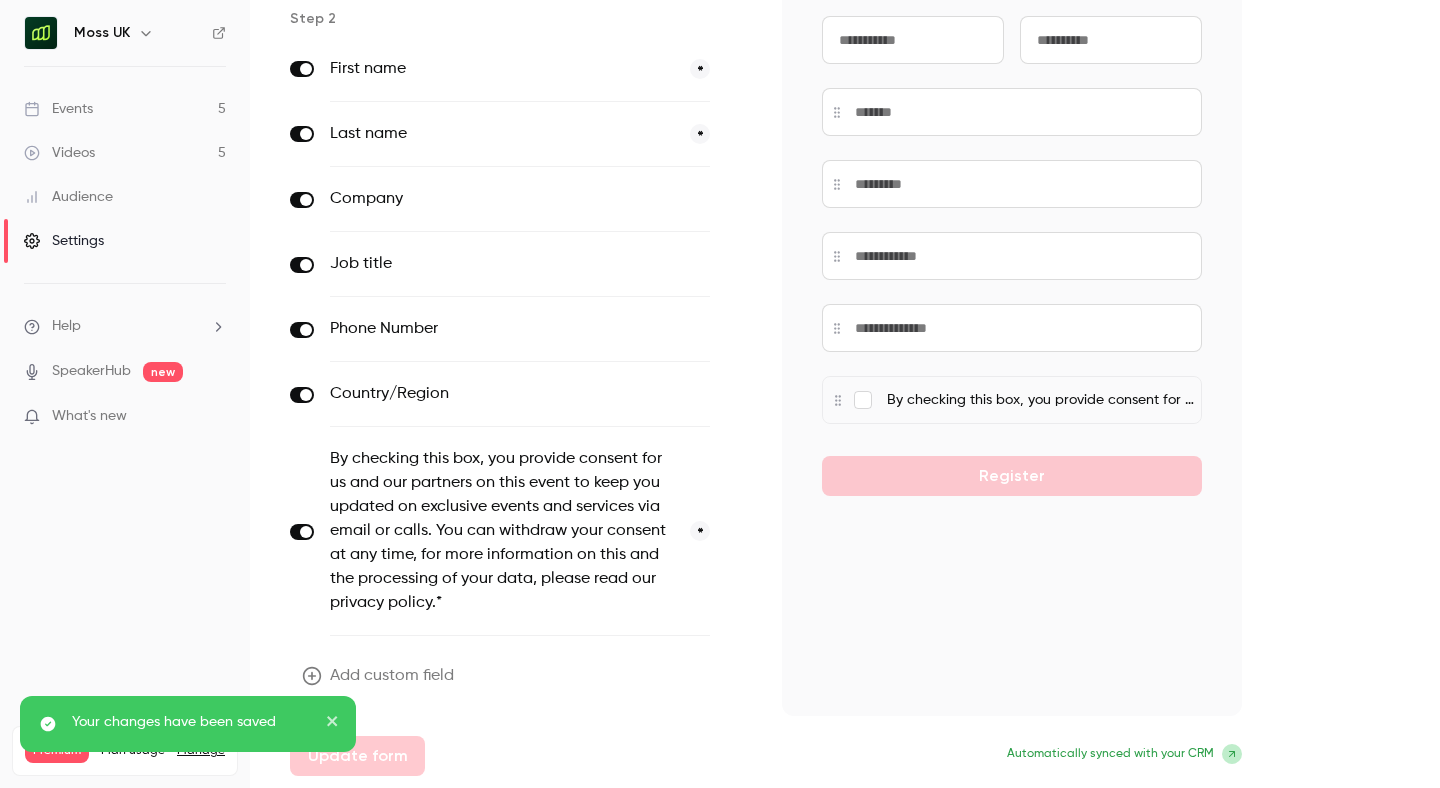 click on "Moss UK" at bounding box center (135, 33) 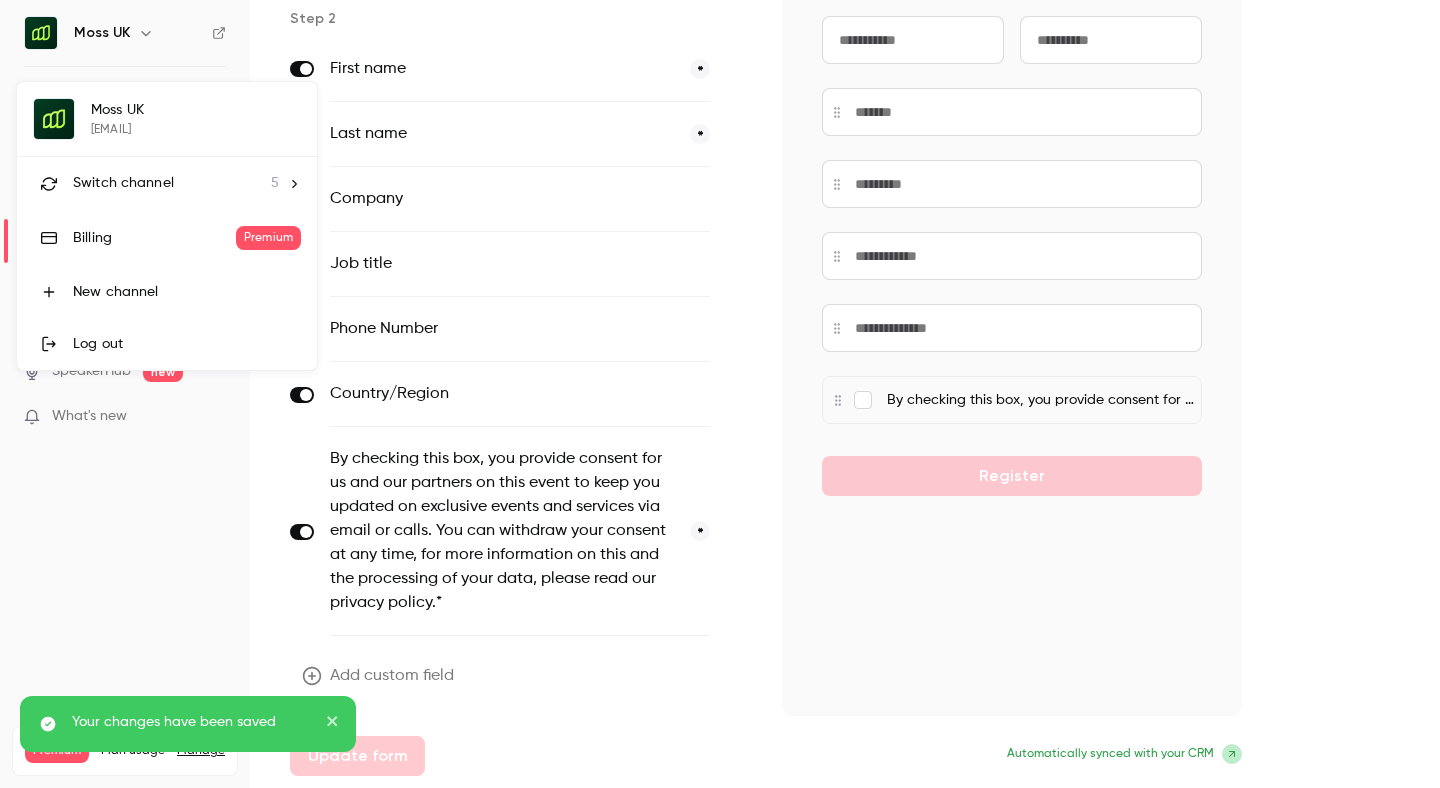 click on "Switch channel" at bounding box center (123, 183) 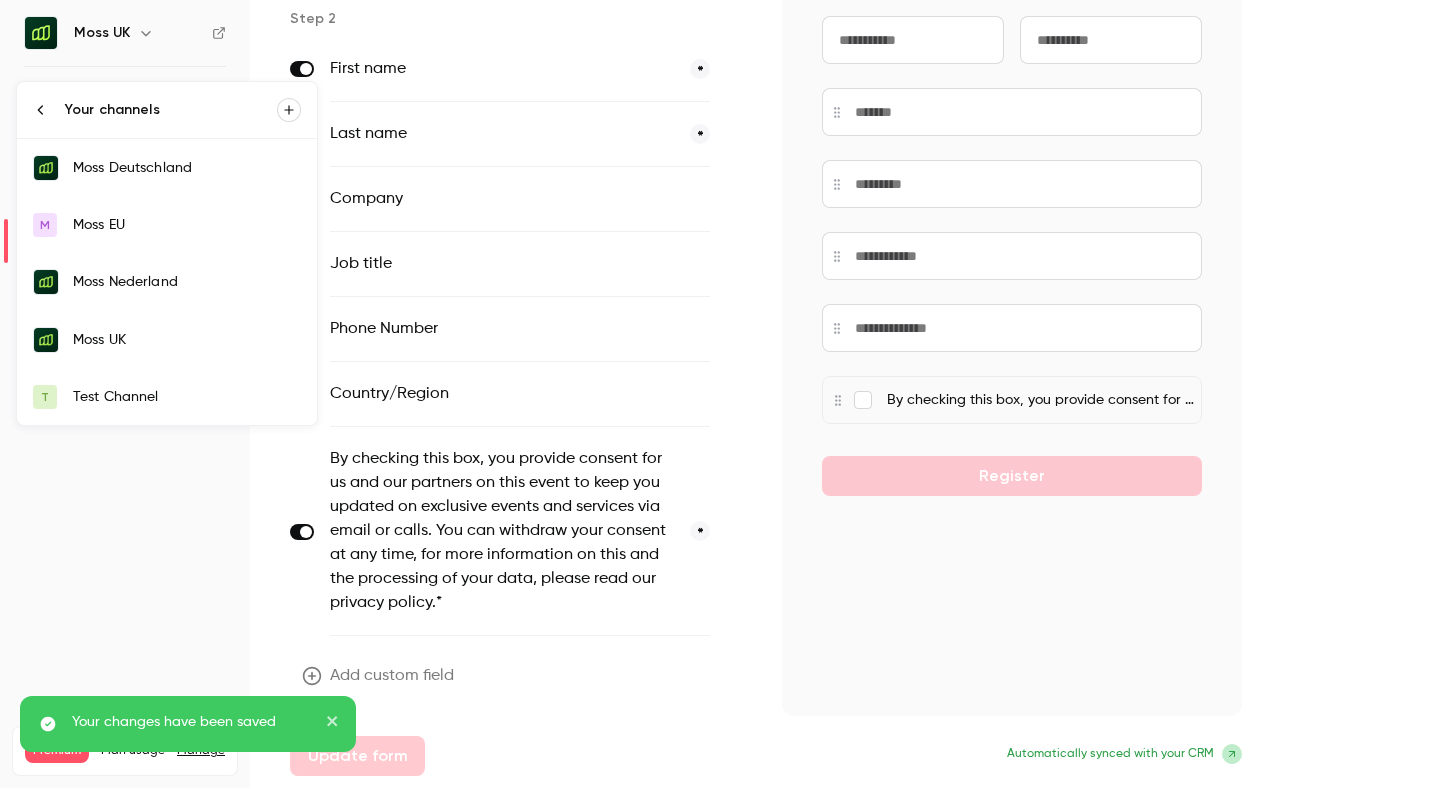 click on "Moss Deutschland" at bounding box center (167, 168) 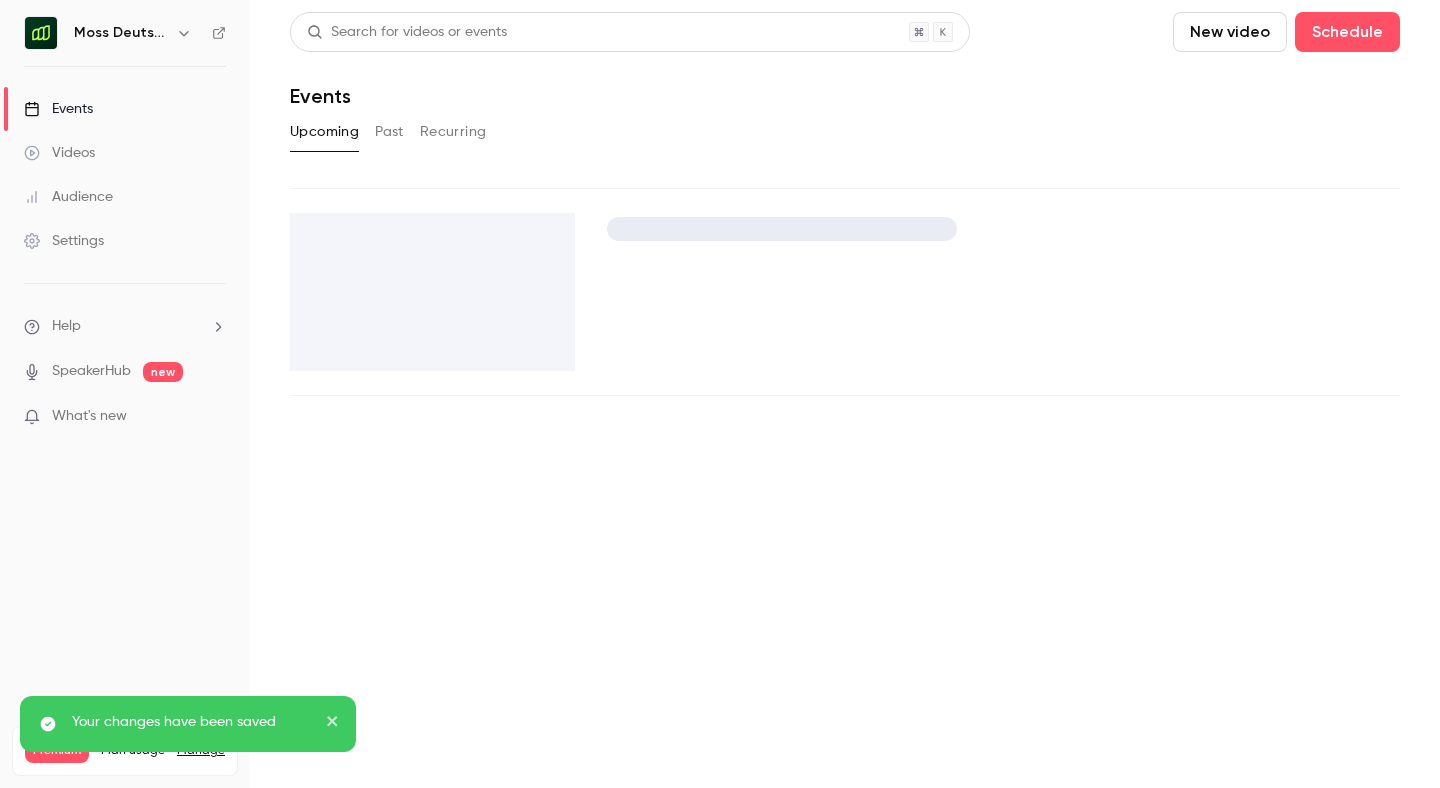 scroll, scrollTop: 0, scrollLeft: 0, axis: both 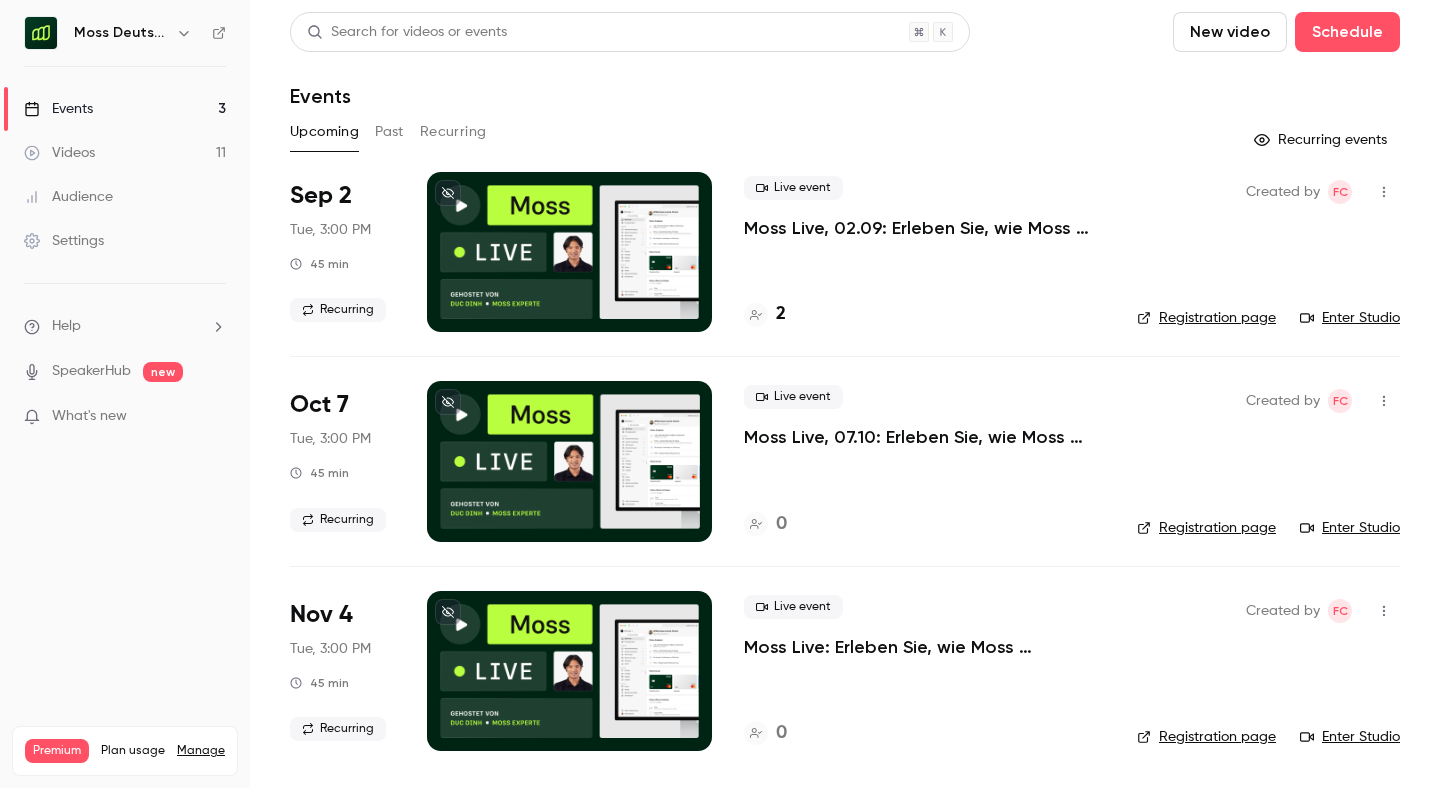 click on "Settings" at bounding box center (64, 241) 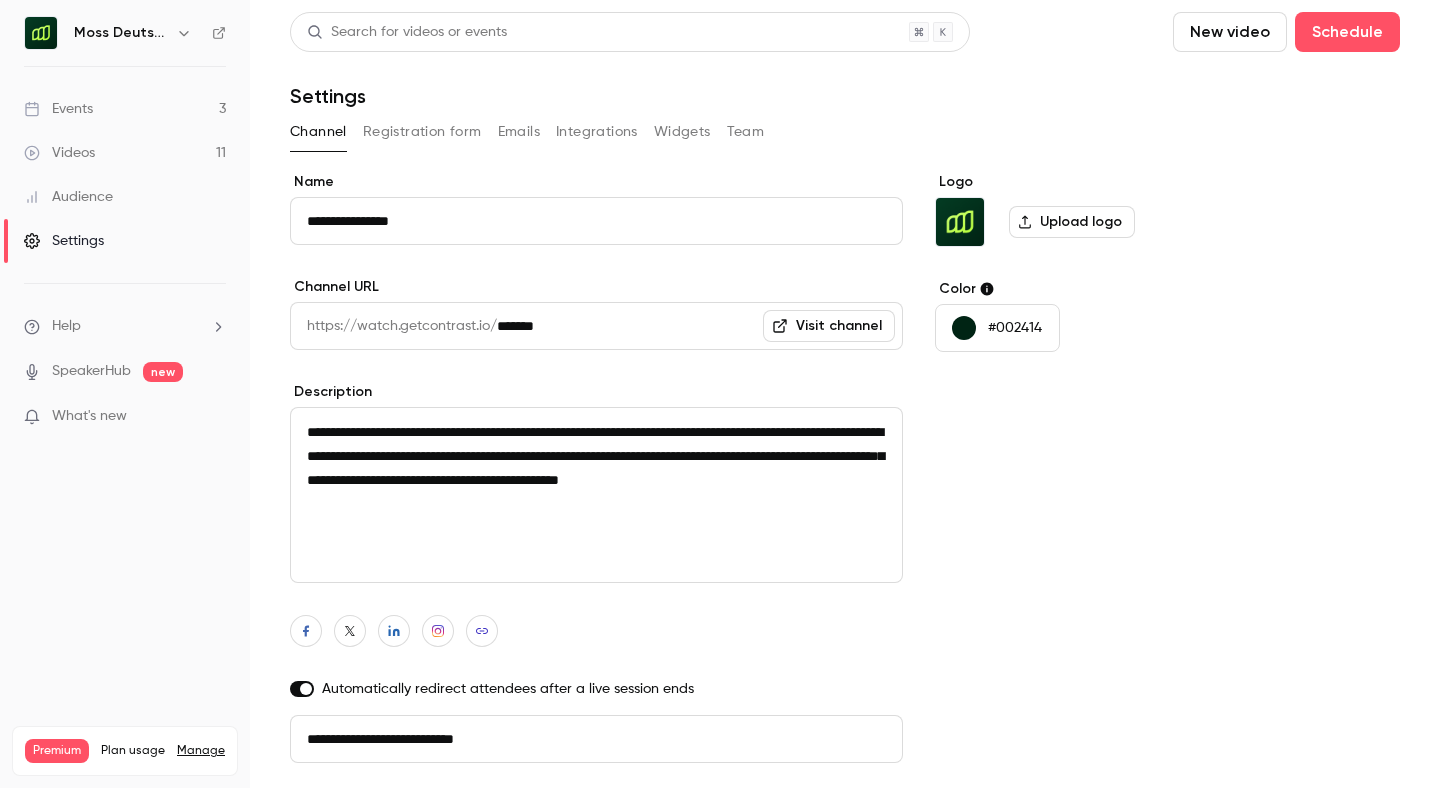 click on "Registration form" at bounding box center [422, 132] 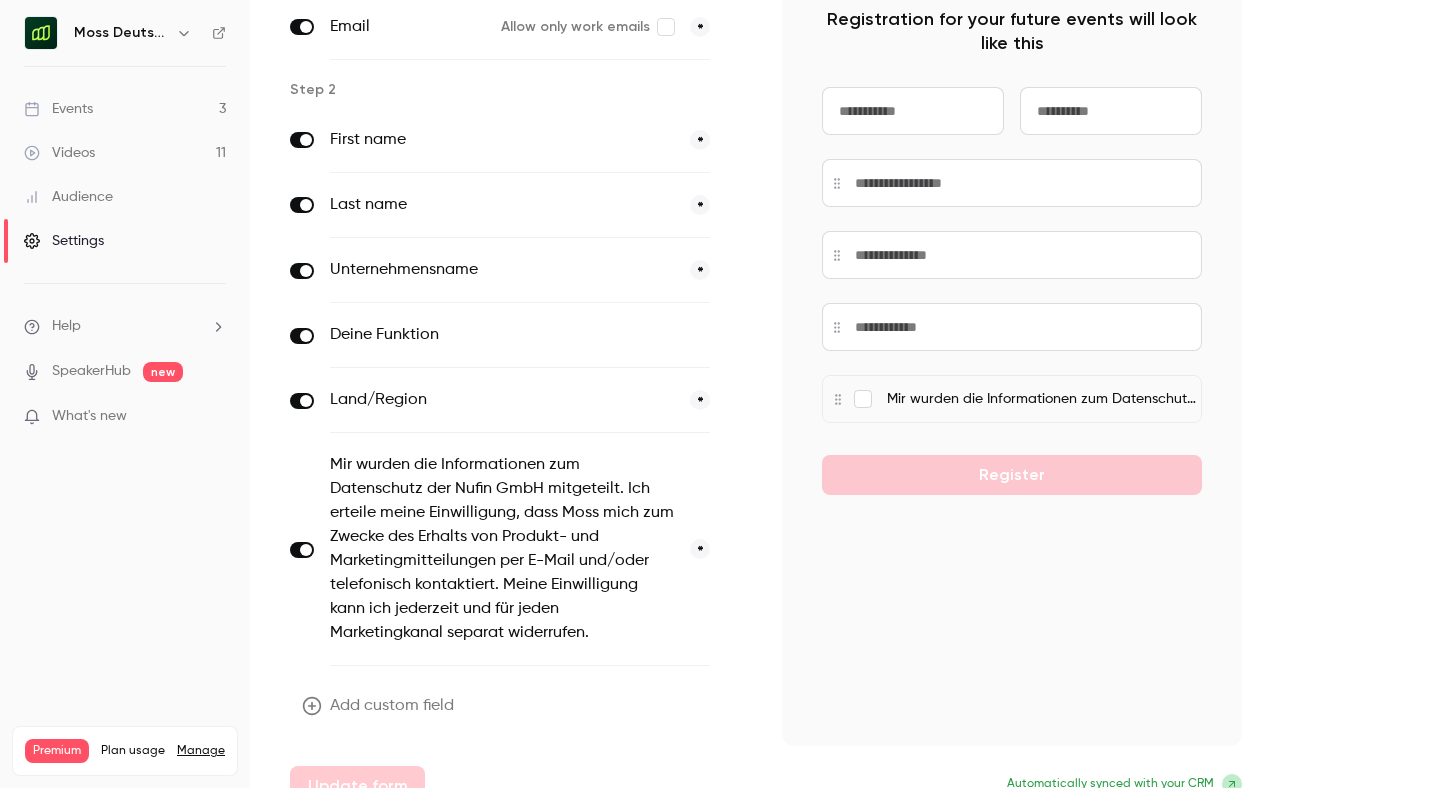 scroll, scrollTop: 206, scrollLeft: 0, axis: vertical 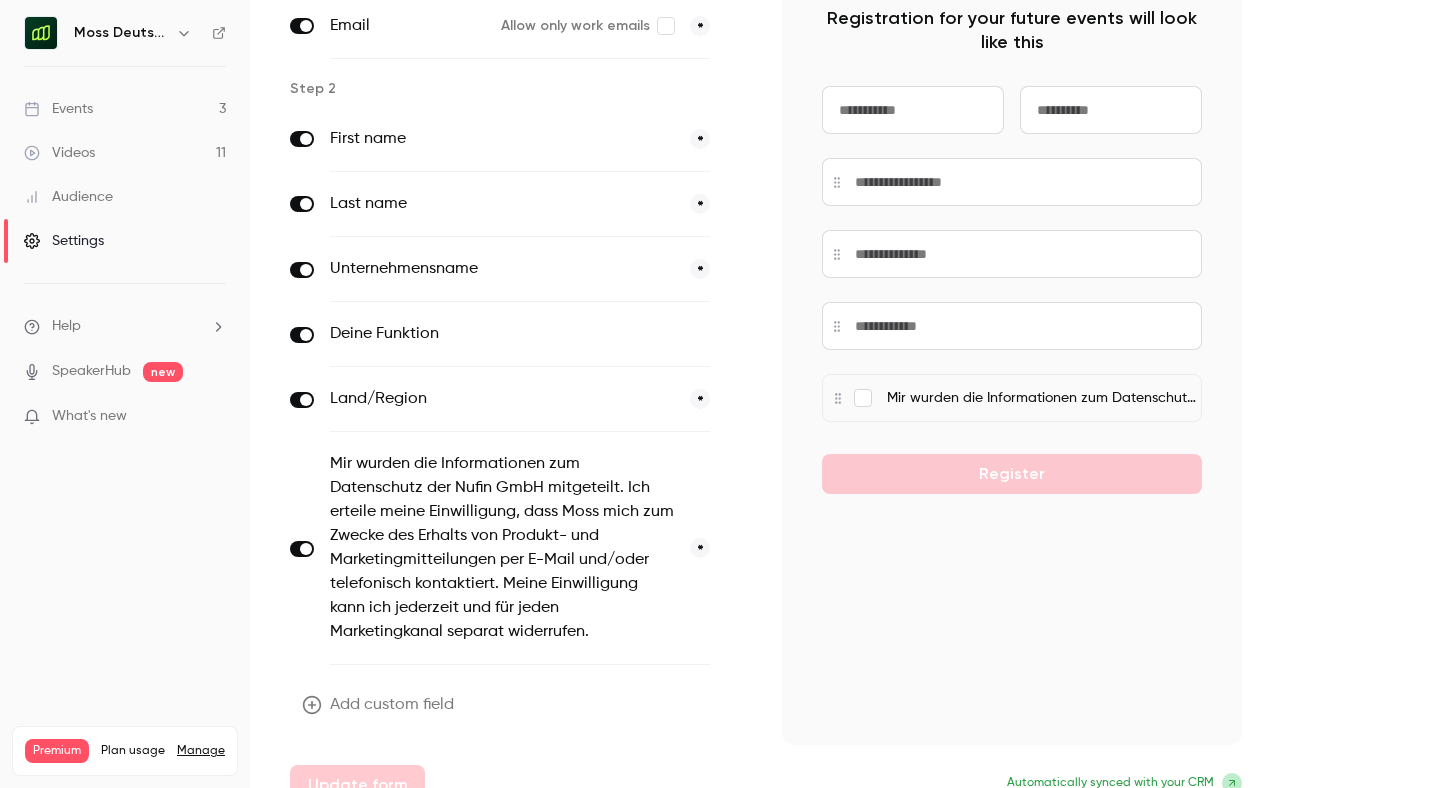 click on "Moss Deutschland" at bounding box center [121, 33] 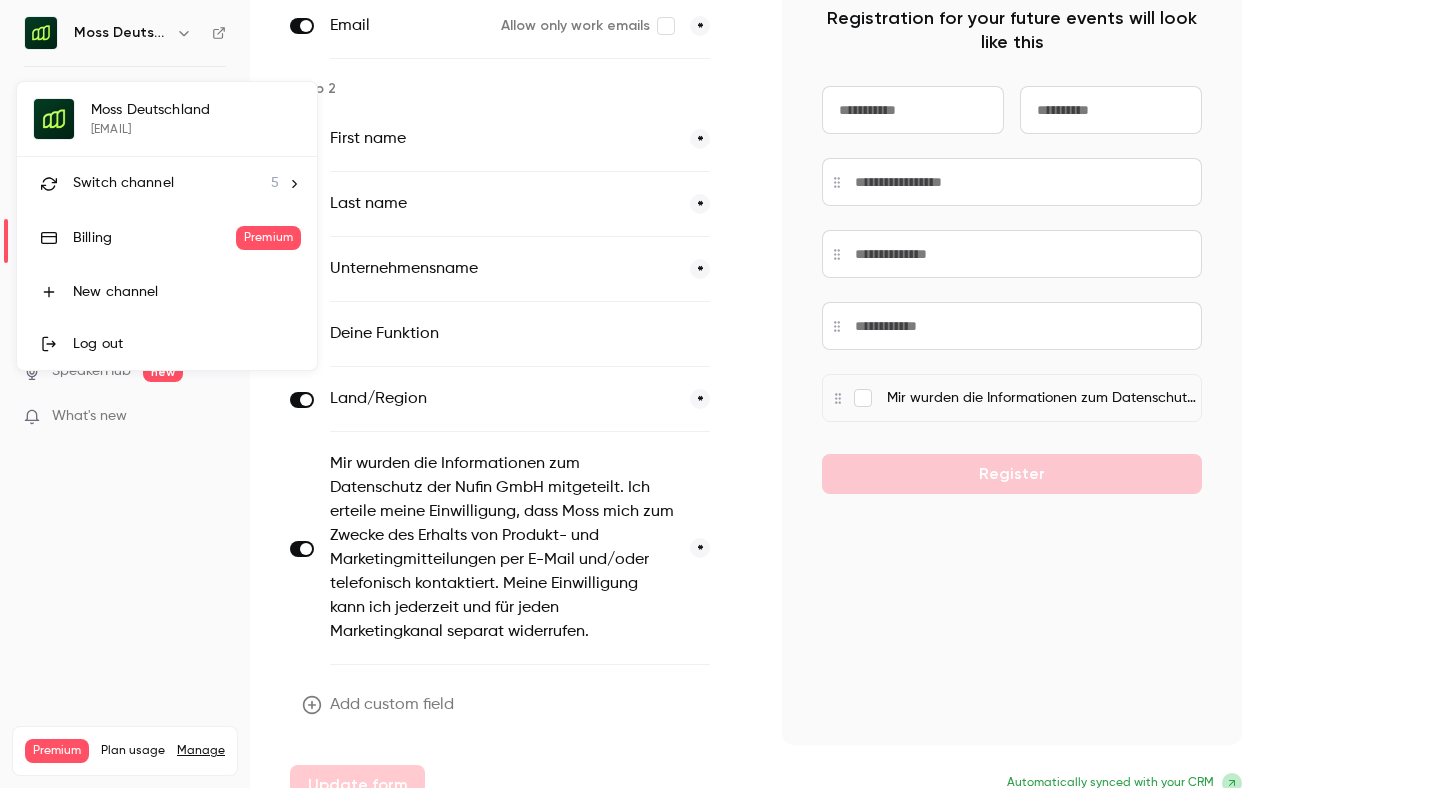 click on "Switch channel" at bounding box center (123, 183) 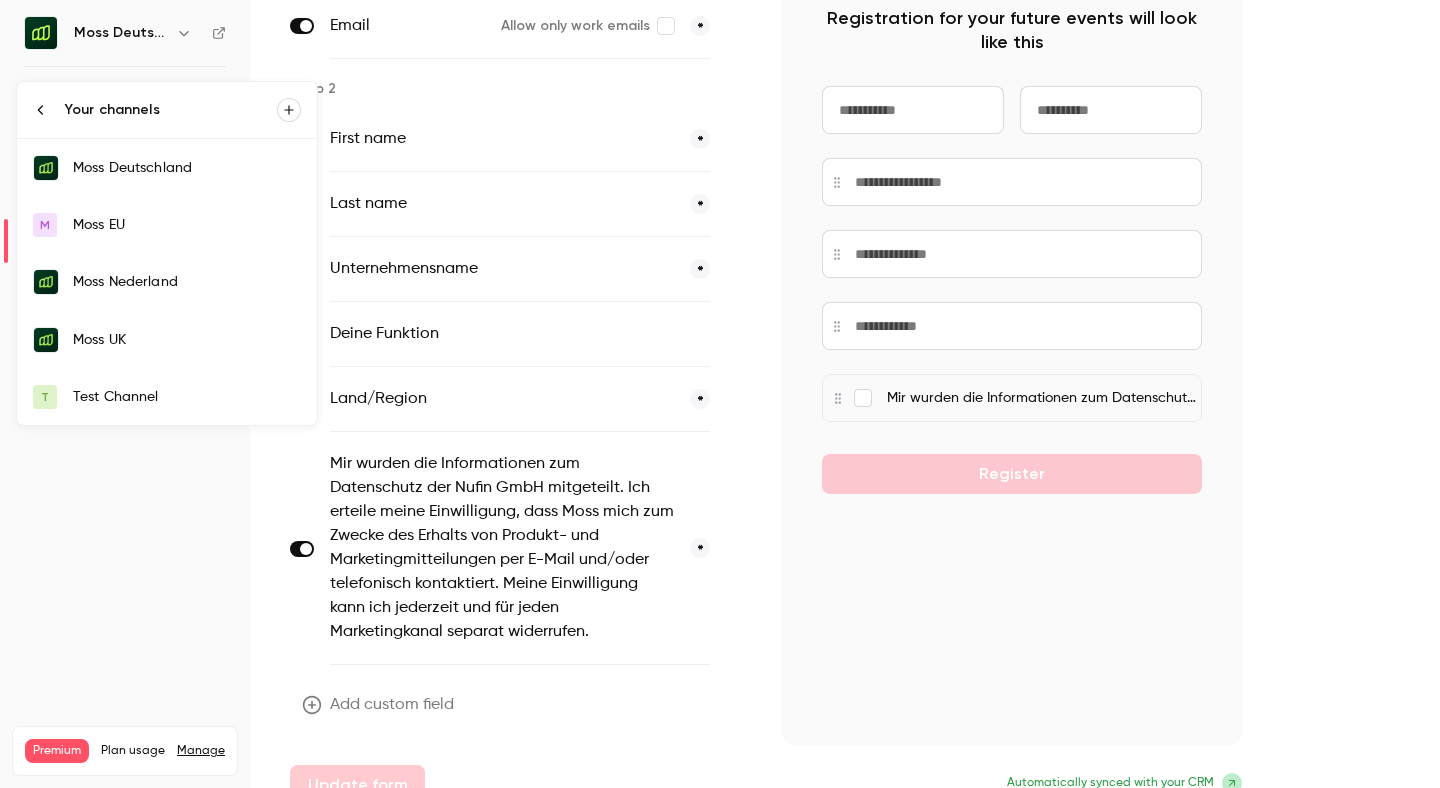 click on "Moss Nederland" at bounding box center (187, 282) 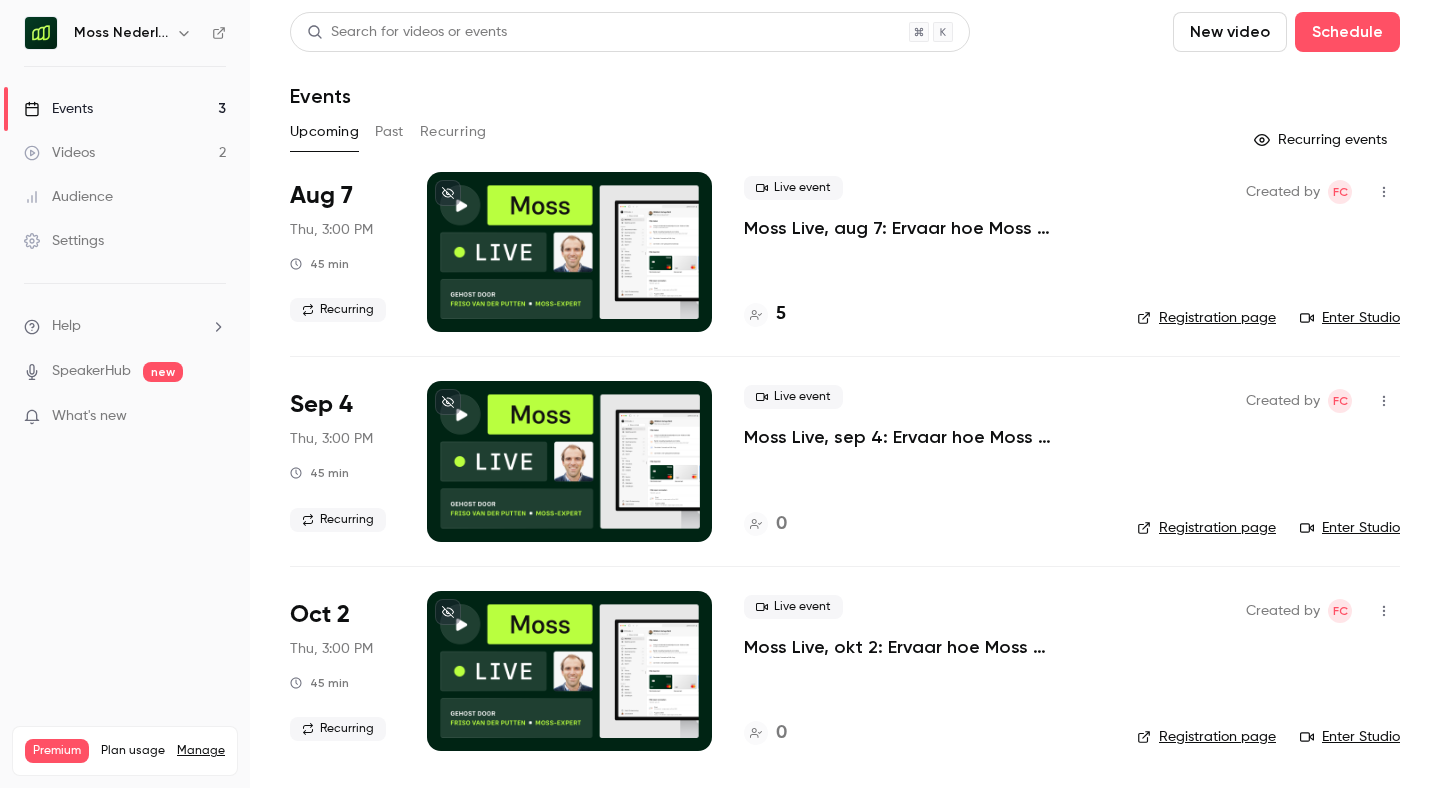 click on "Settings" at bounding box center (64, 241) 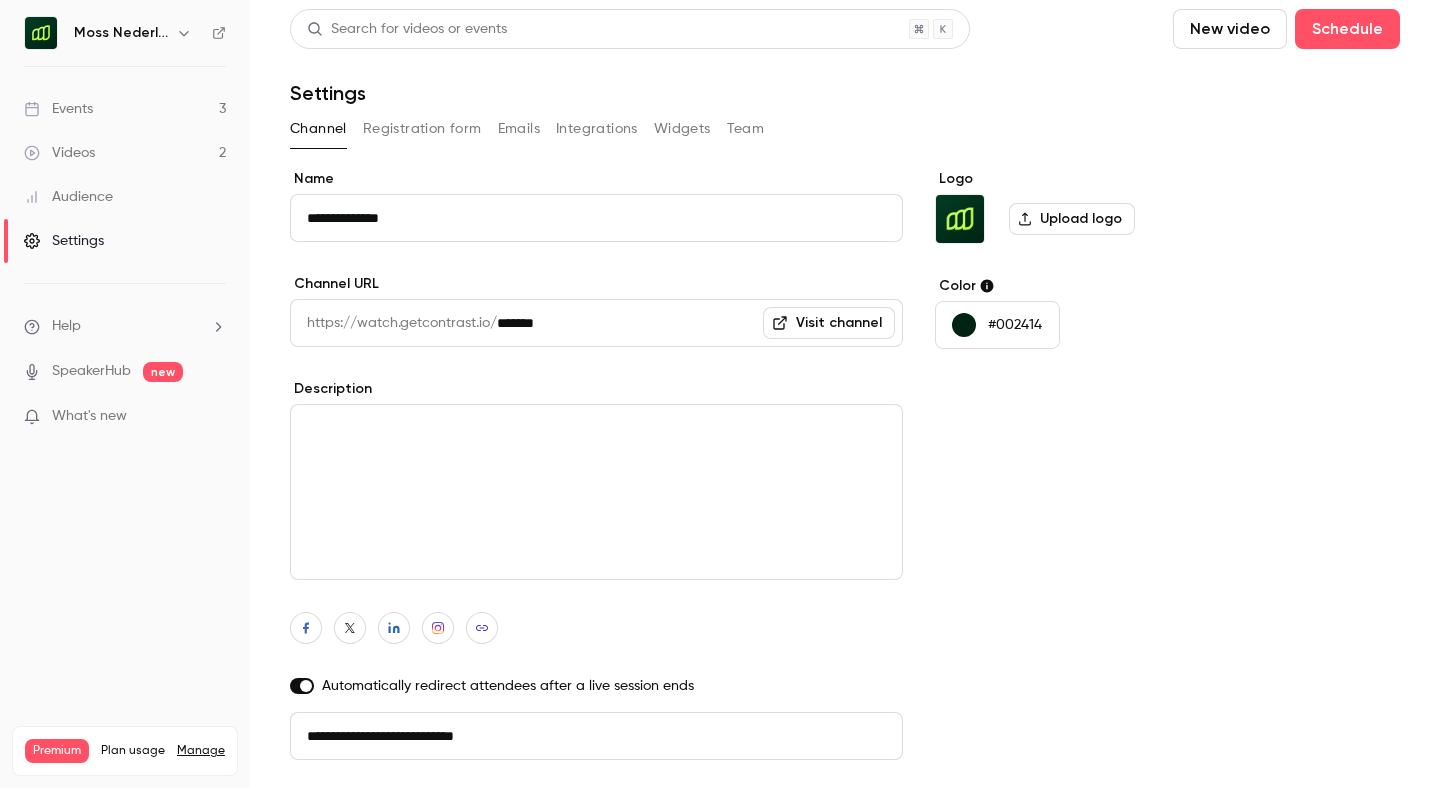 scroll, scrollTop: 0, scrollLeft: 0, axis: both 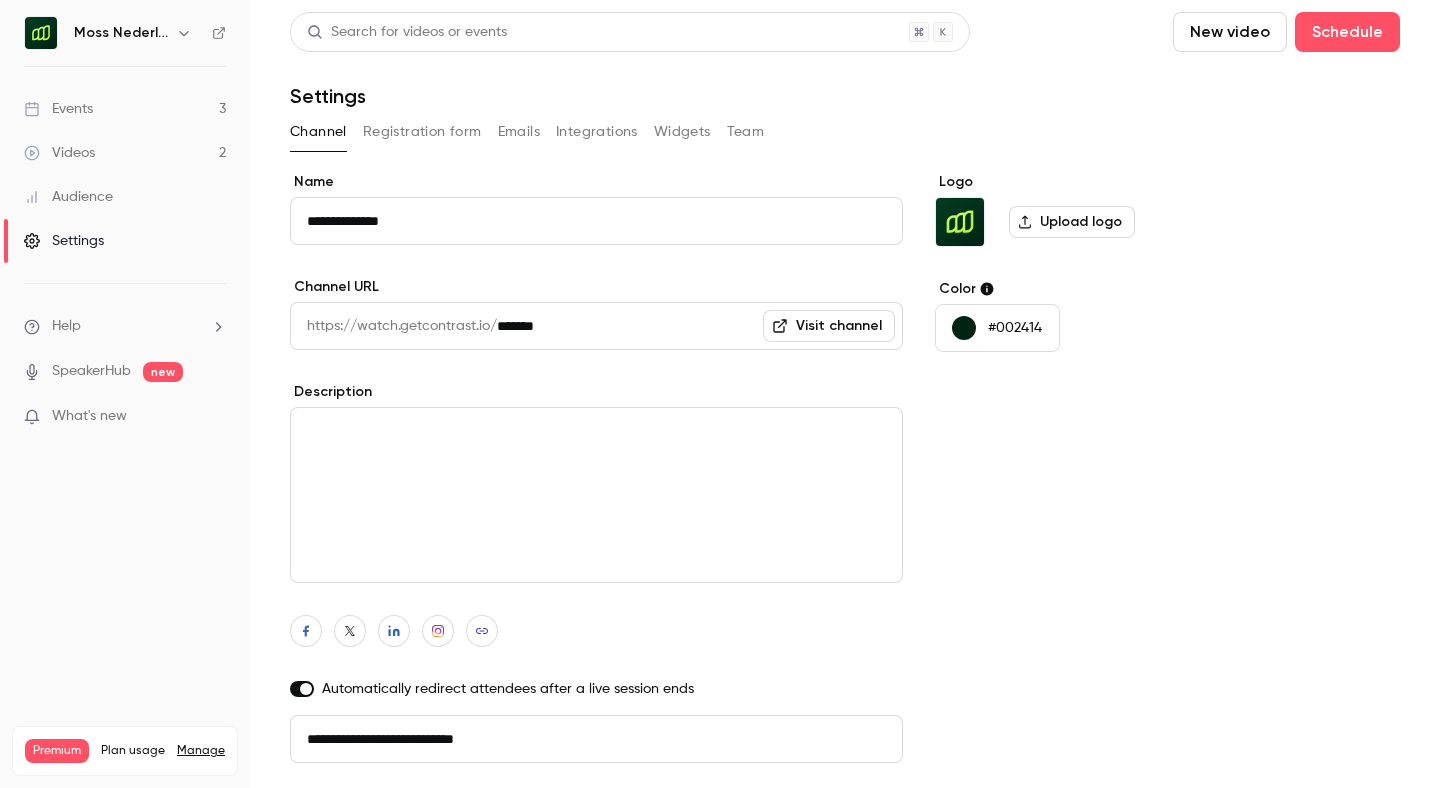 click on "Registration form" at bounding box center (422, 132) 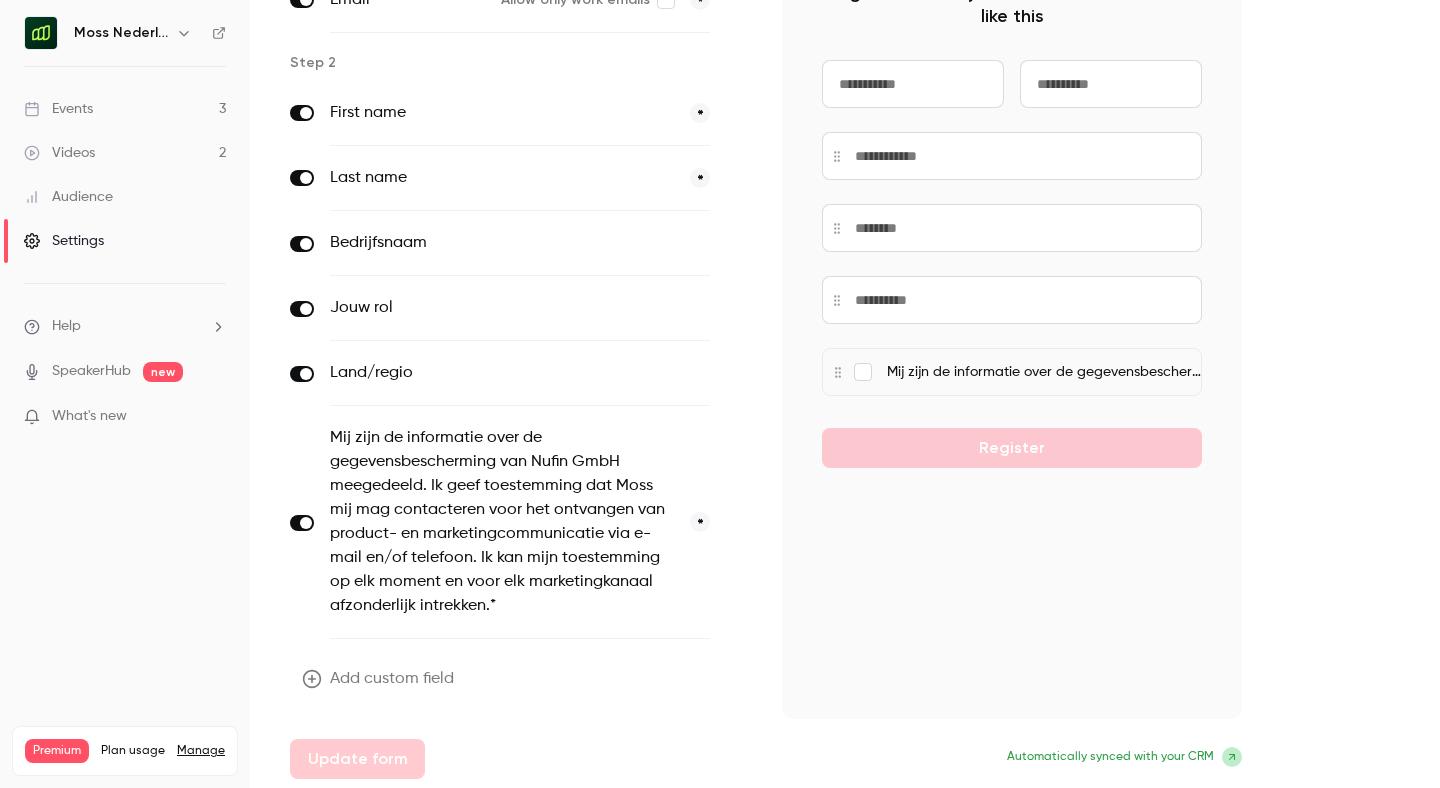 scroll, scrollTop: 235, scrollLeft: 0, axis: vertical 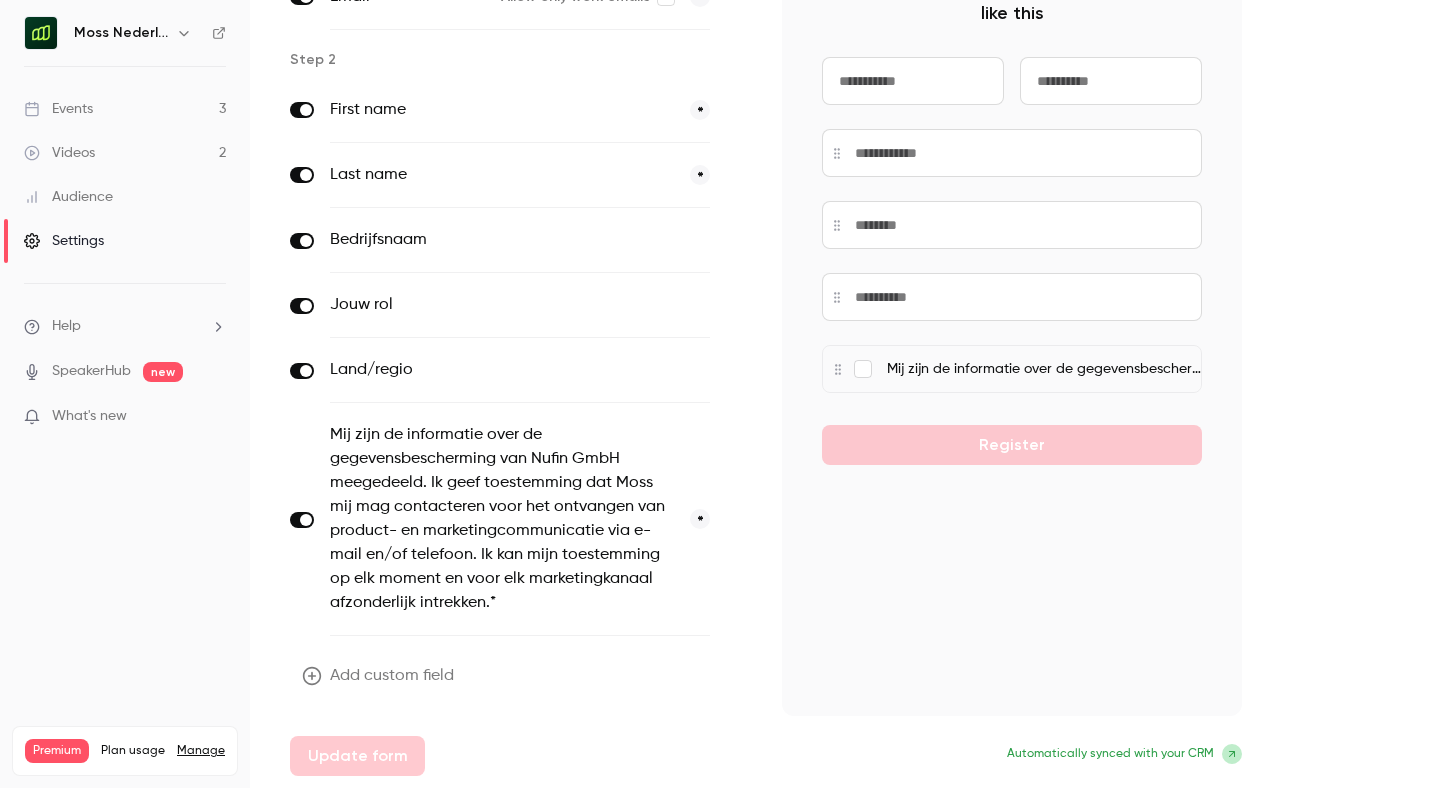 click 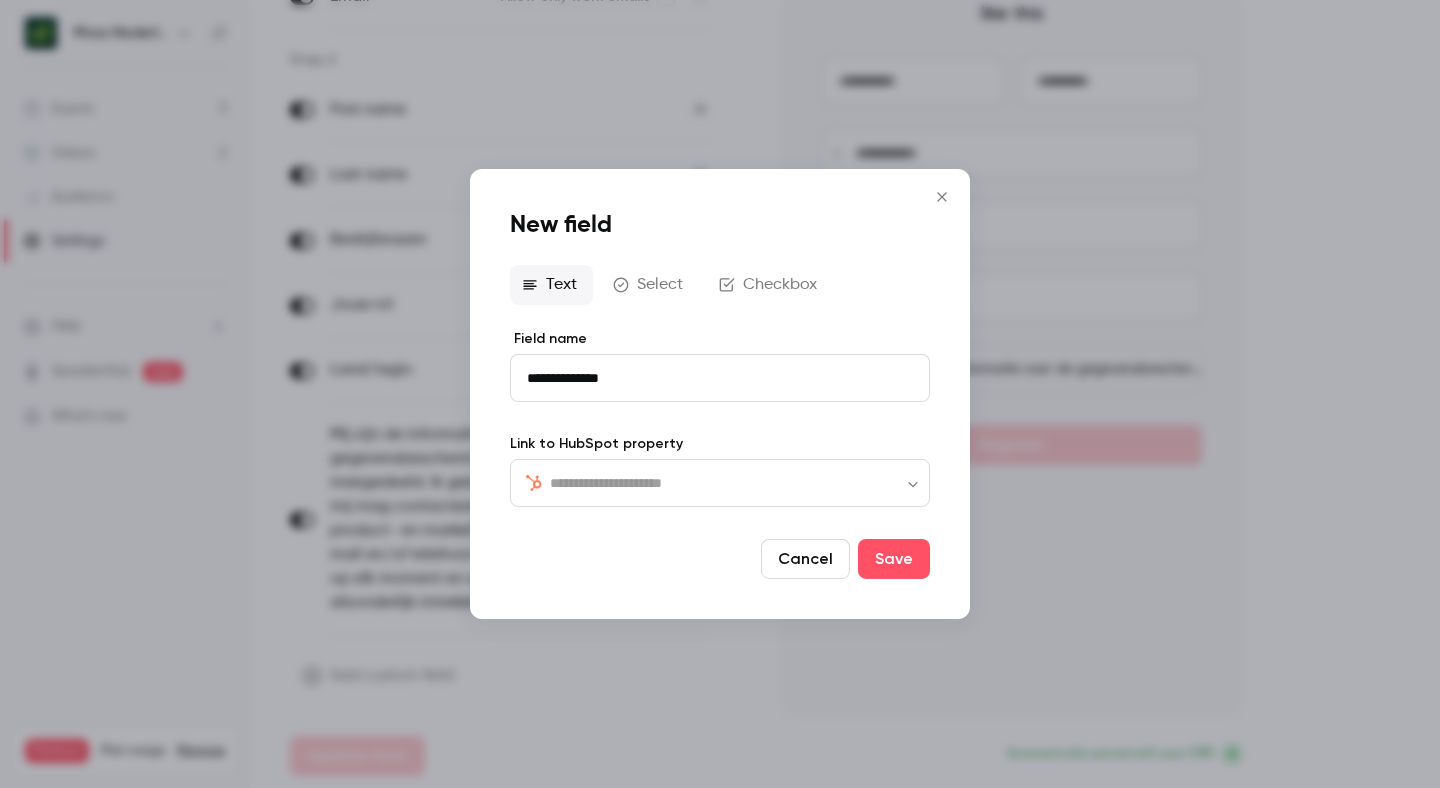 type on "**********" 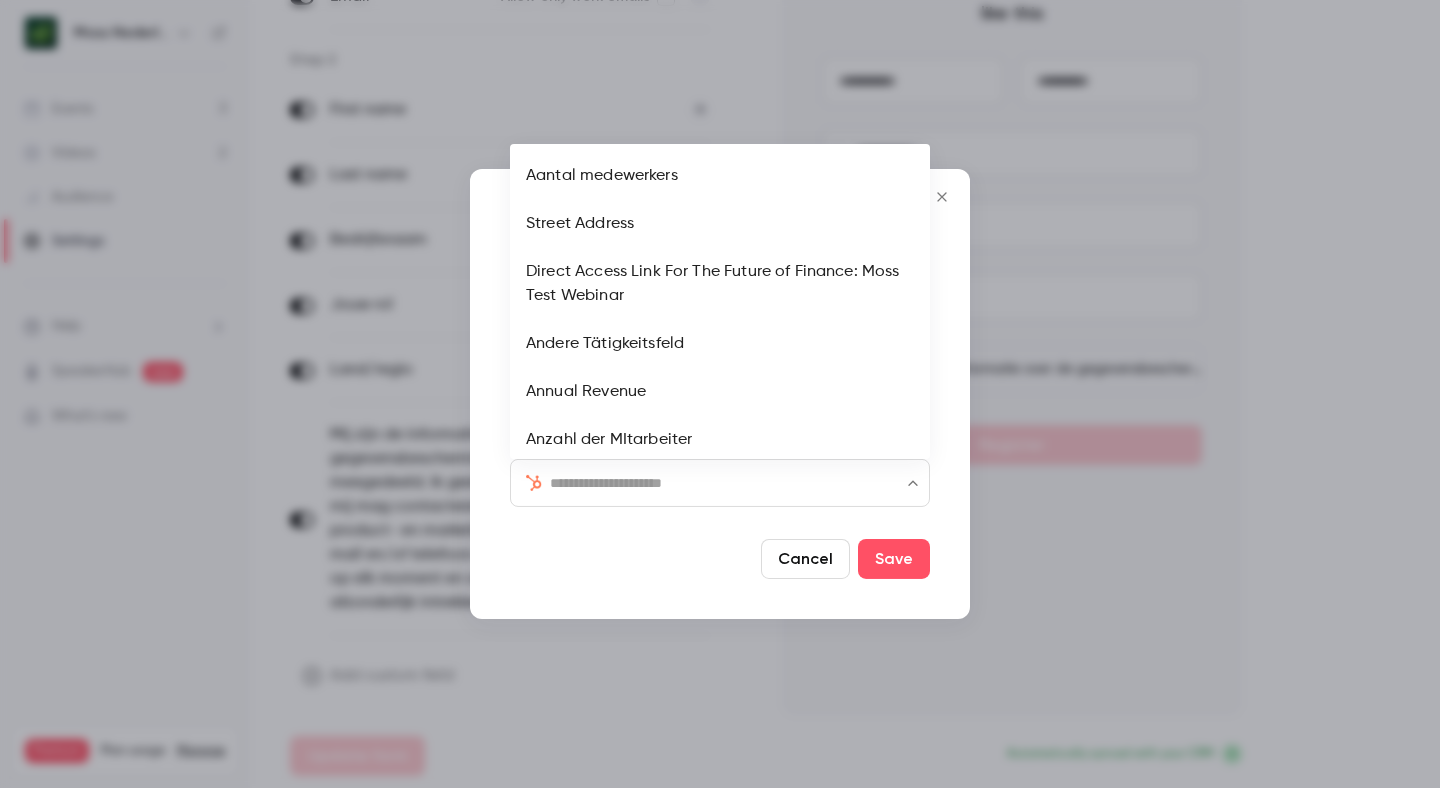 click at bounding box center (732, 483) 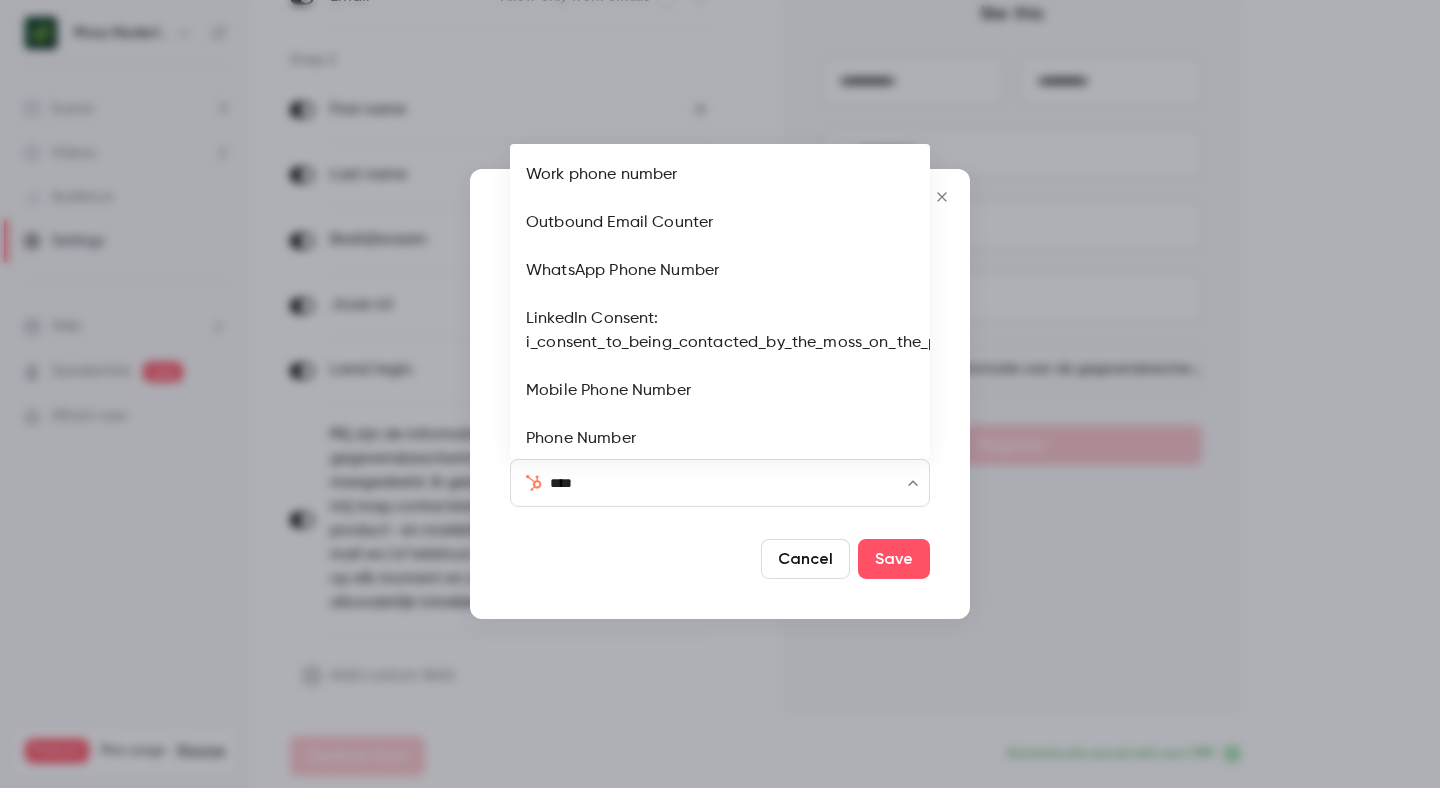scroll, scrollTop: 61, scrollLeft: 0, axis: vertical 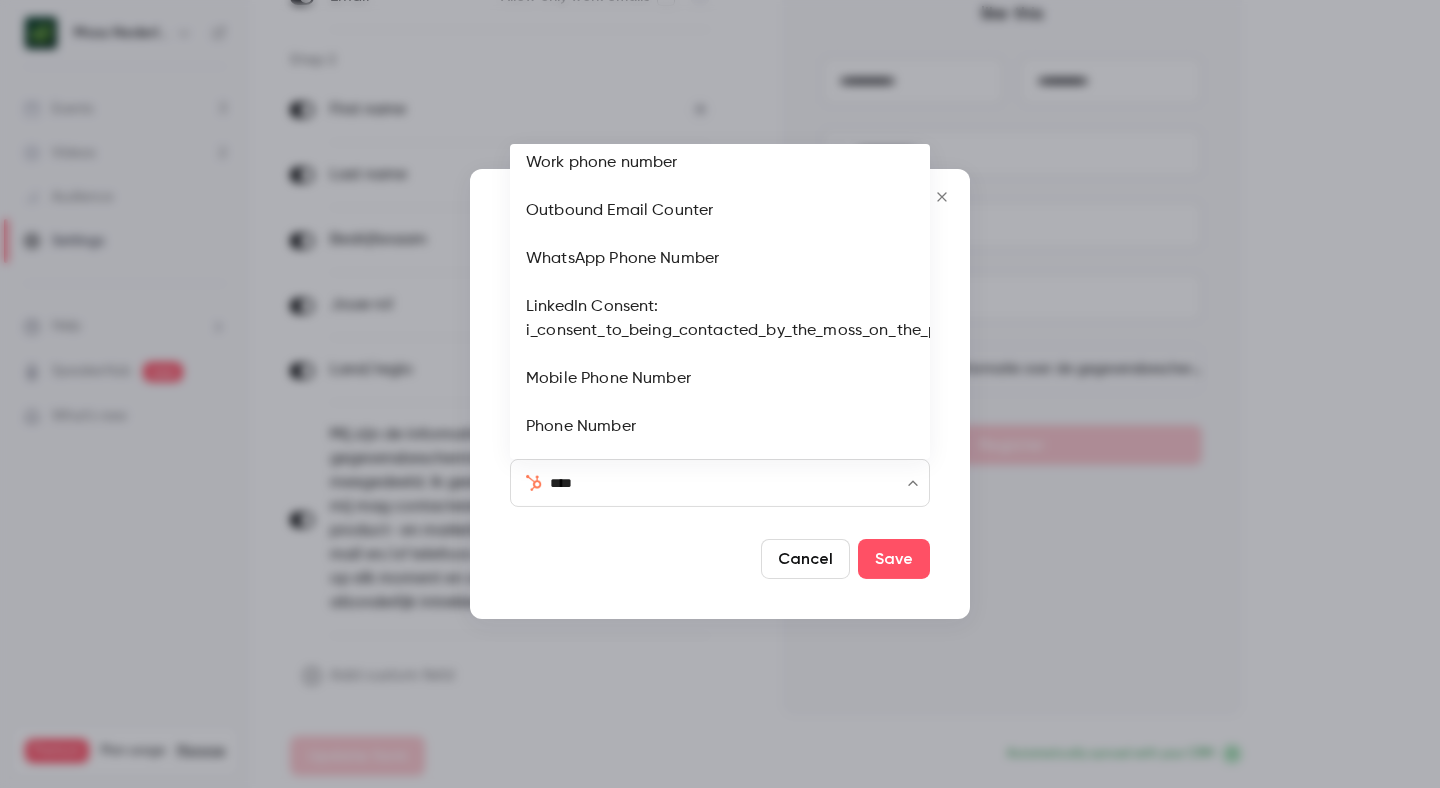 click on "Phone Number" at bounding box center [720, 427] 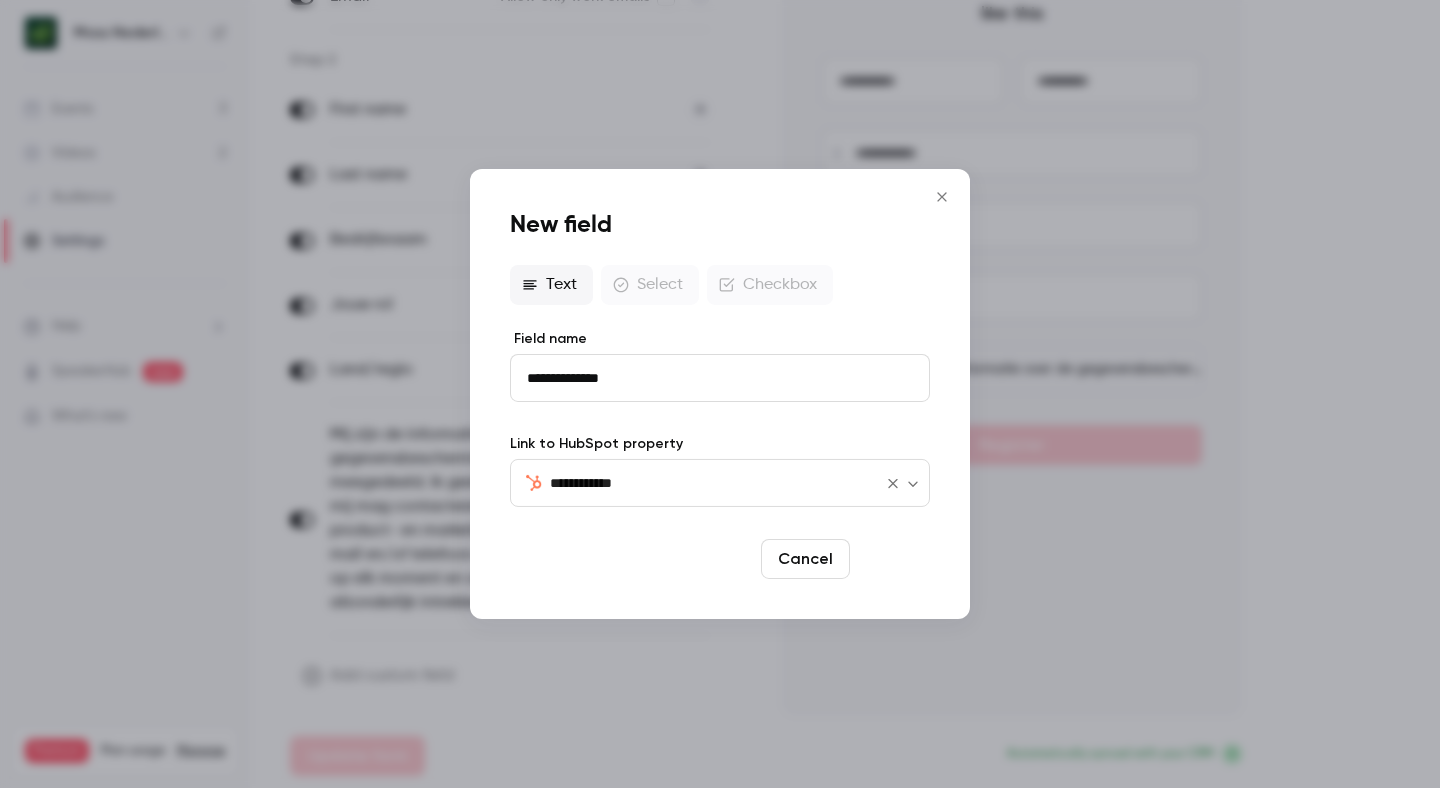 type on "**********" 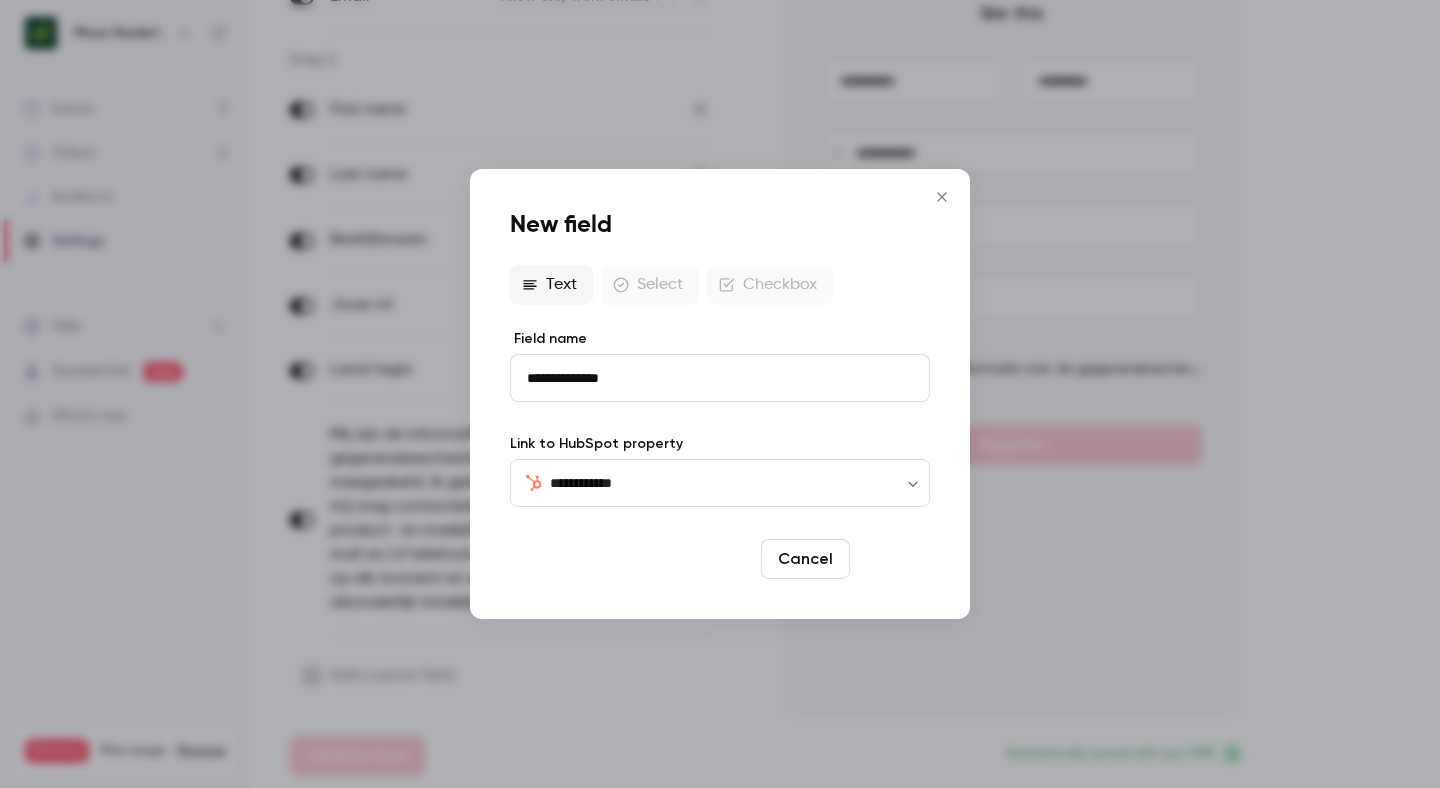 click on "Save" at bounding box center [894, 559] 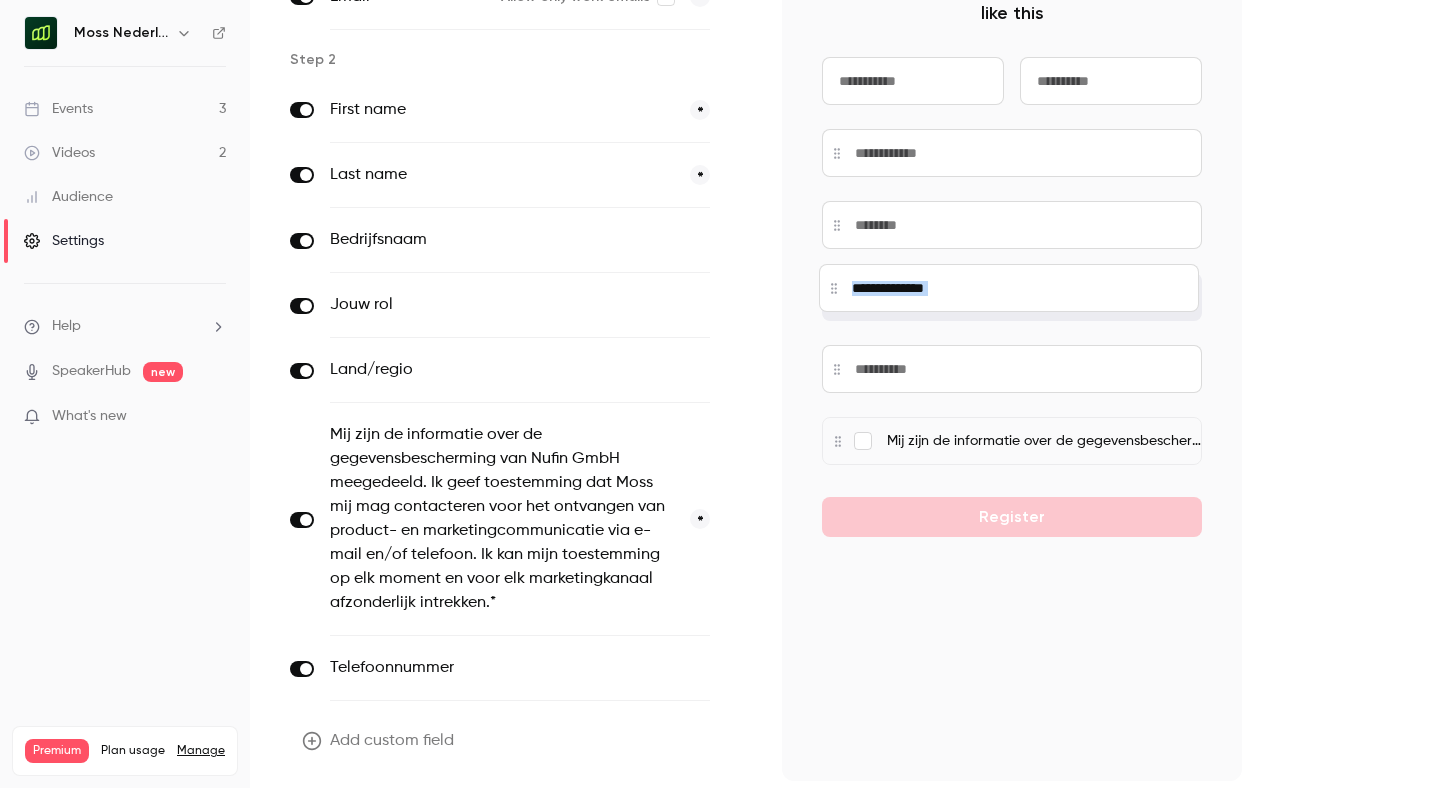 drag, startPoint x: 831, startPoint y: 440, endPoint x: 828, endPoint y: 287, distance: 153.0294 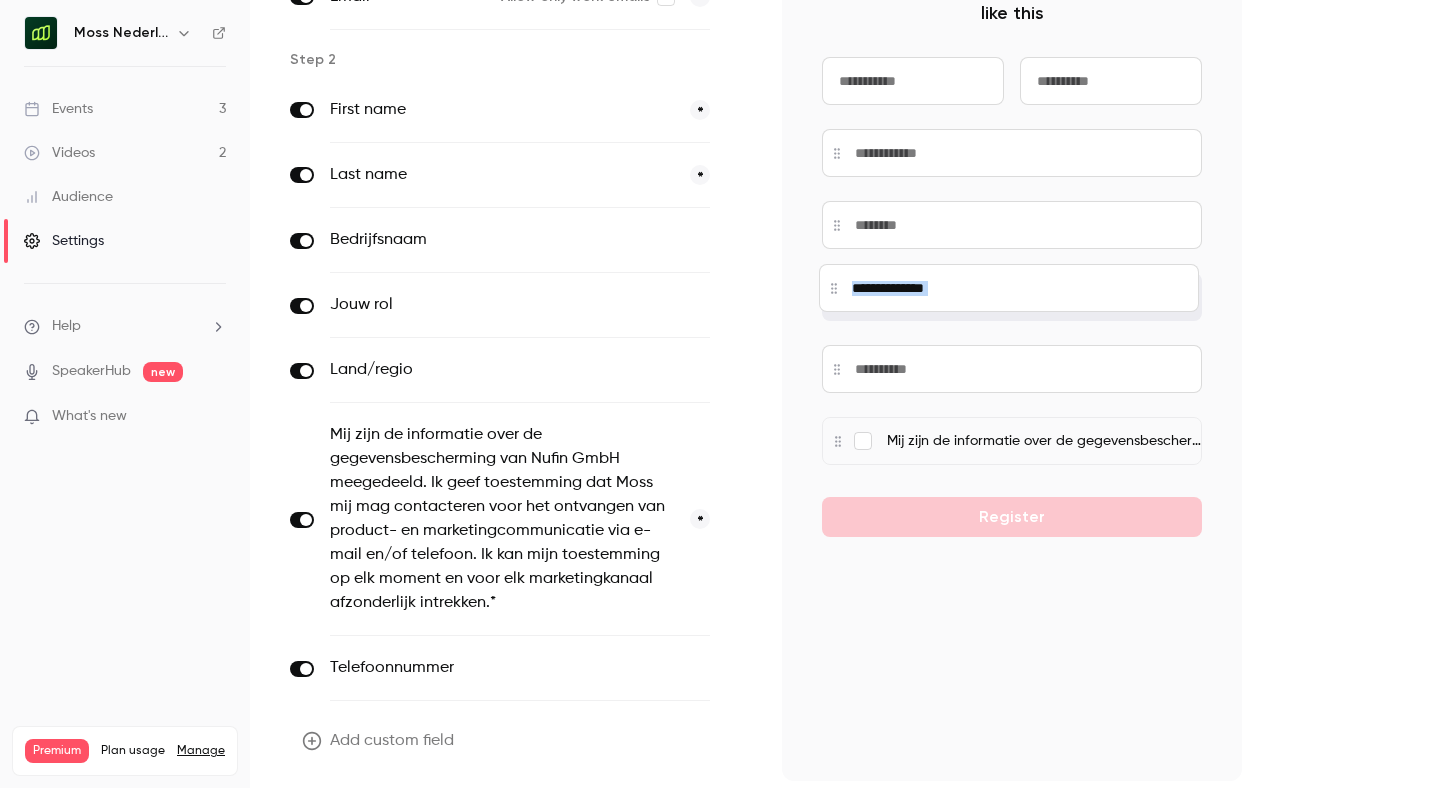 click at bounding box center (1009, 288) 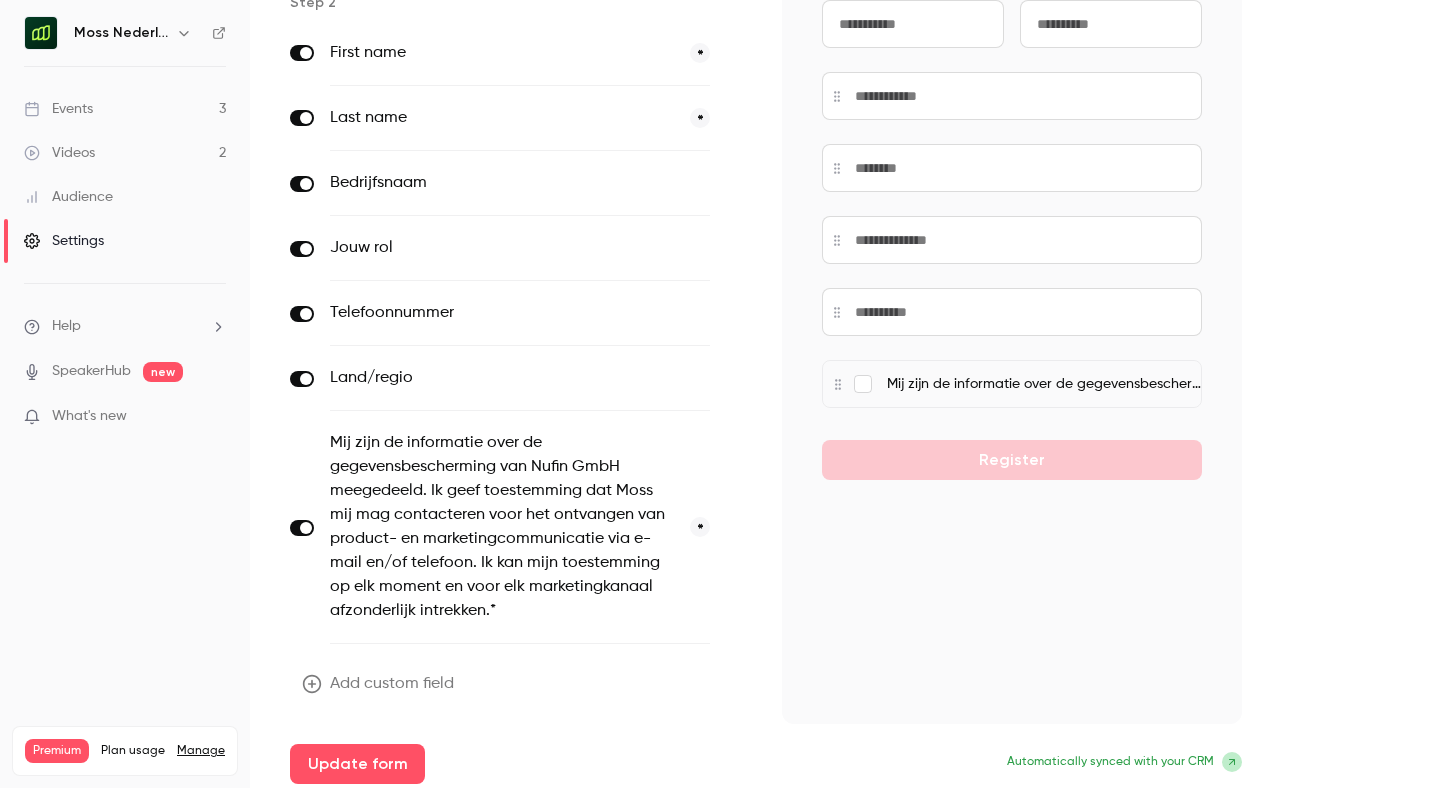 scroll, scrollTop: 300, scrollLeft: 0, axis: vertical 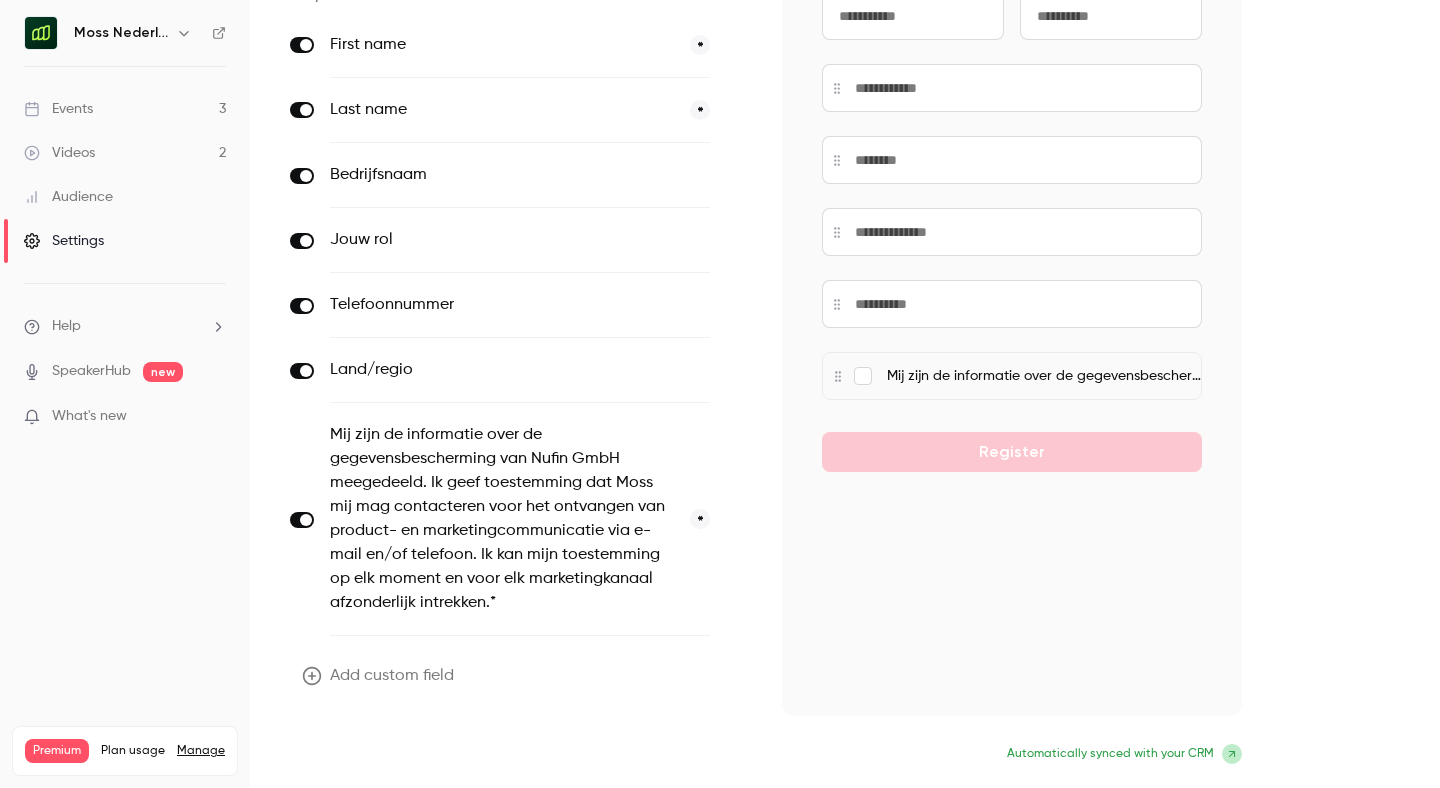click on "Update form" at bounding box center (357, 756) 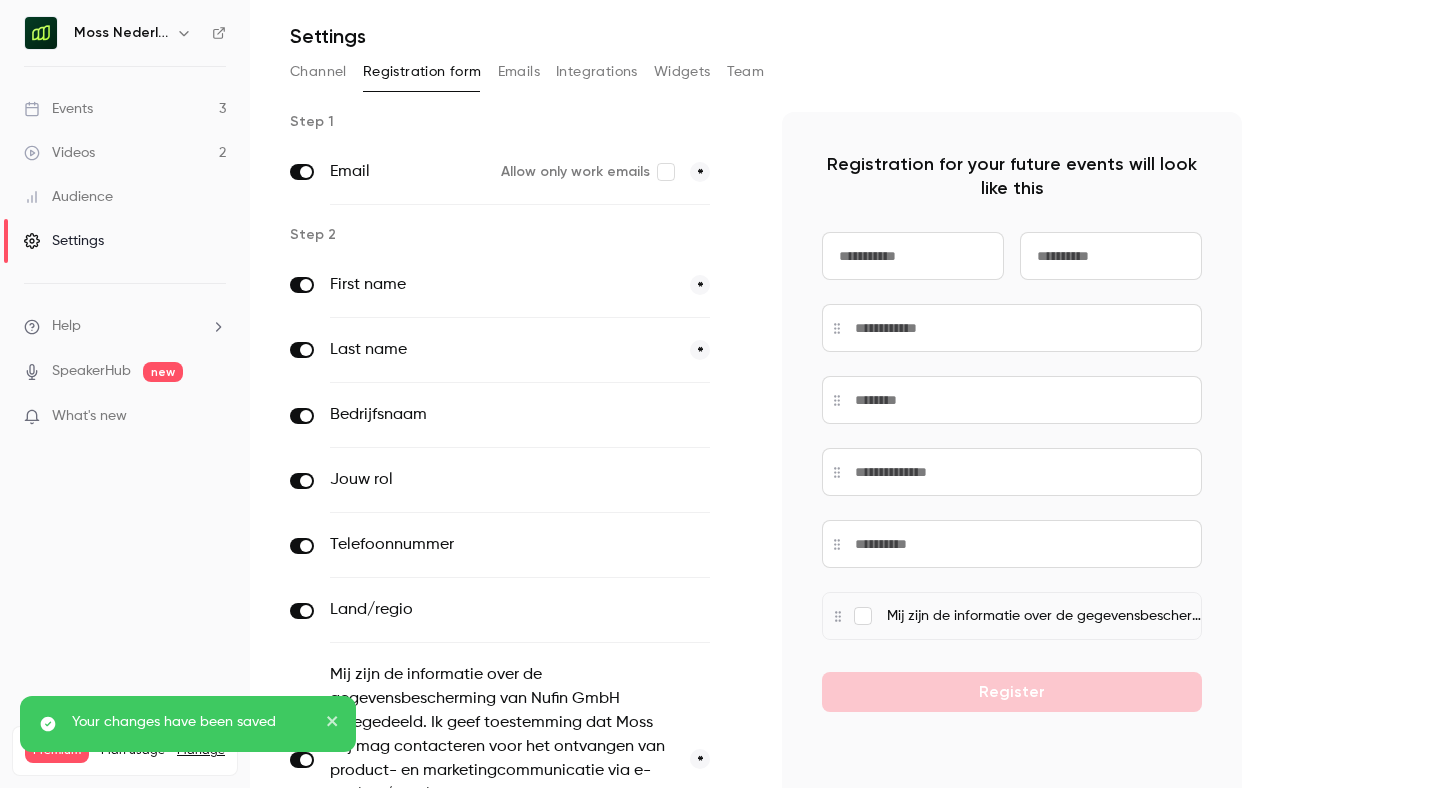 scroll, scrollTop: 0, scrollLeft: 0, axis: both 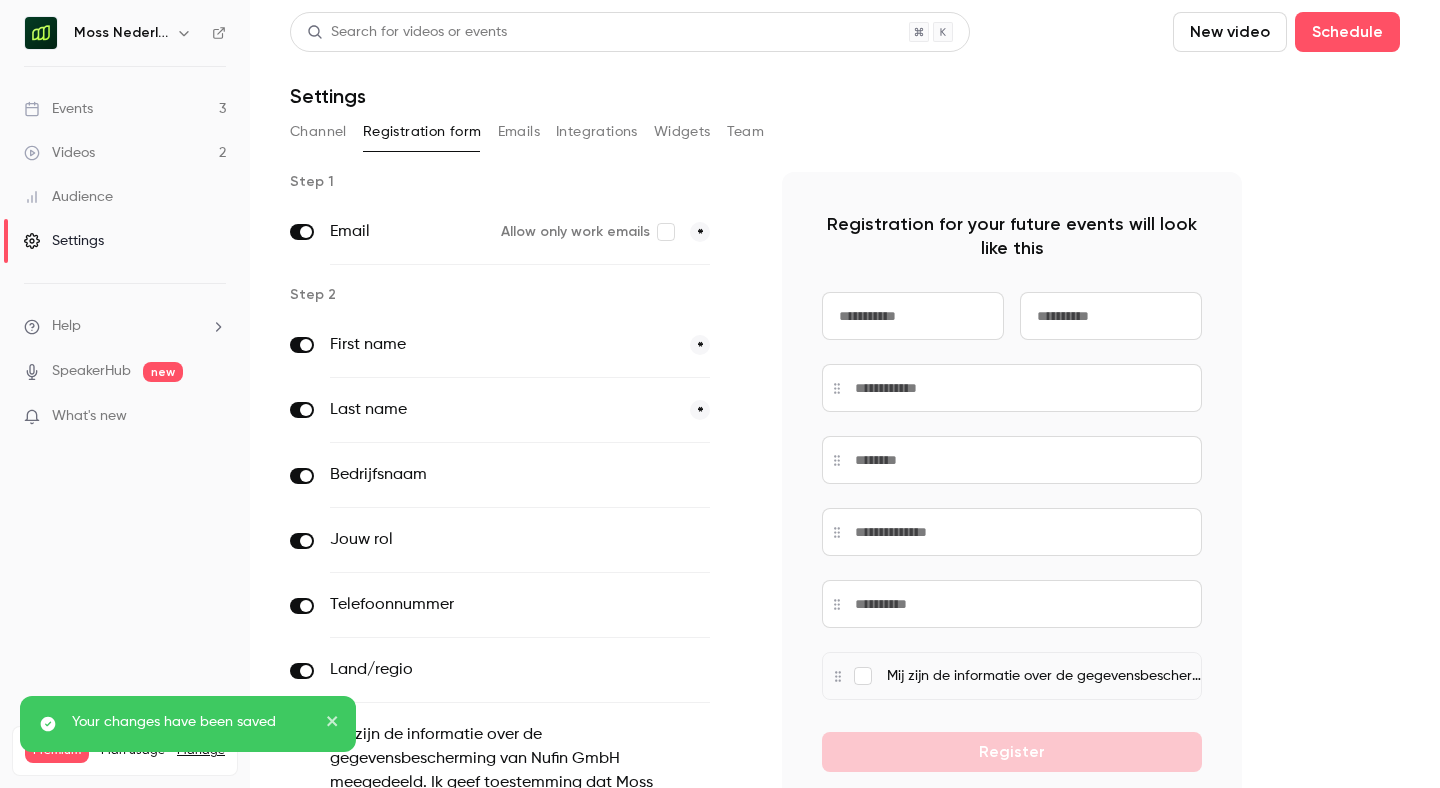 click 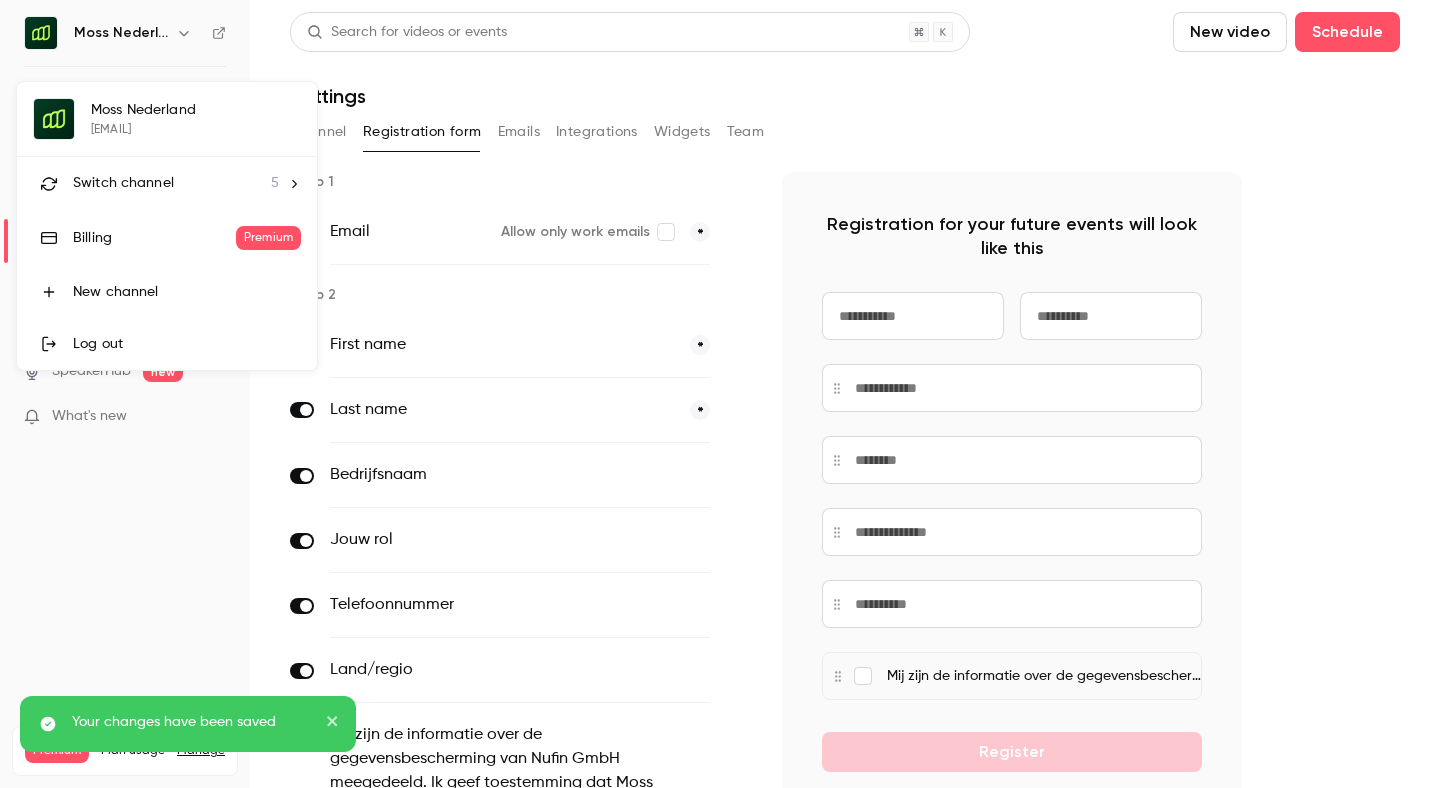 click on "Switch channel" at bounding box center (123, 183) 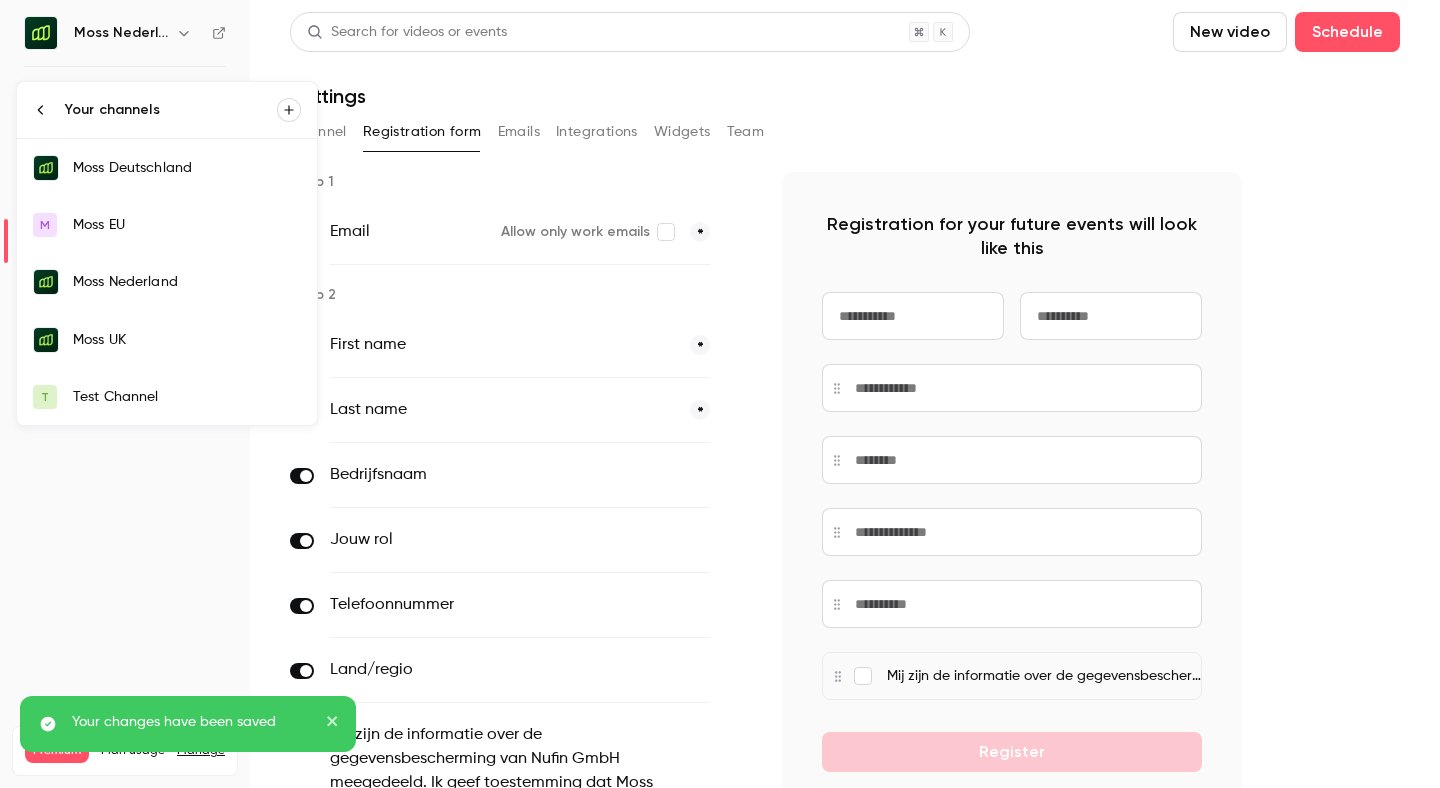 click on "Moss Deutschland" at bounding box center (187, 168) 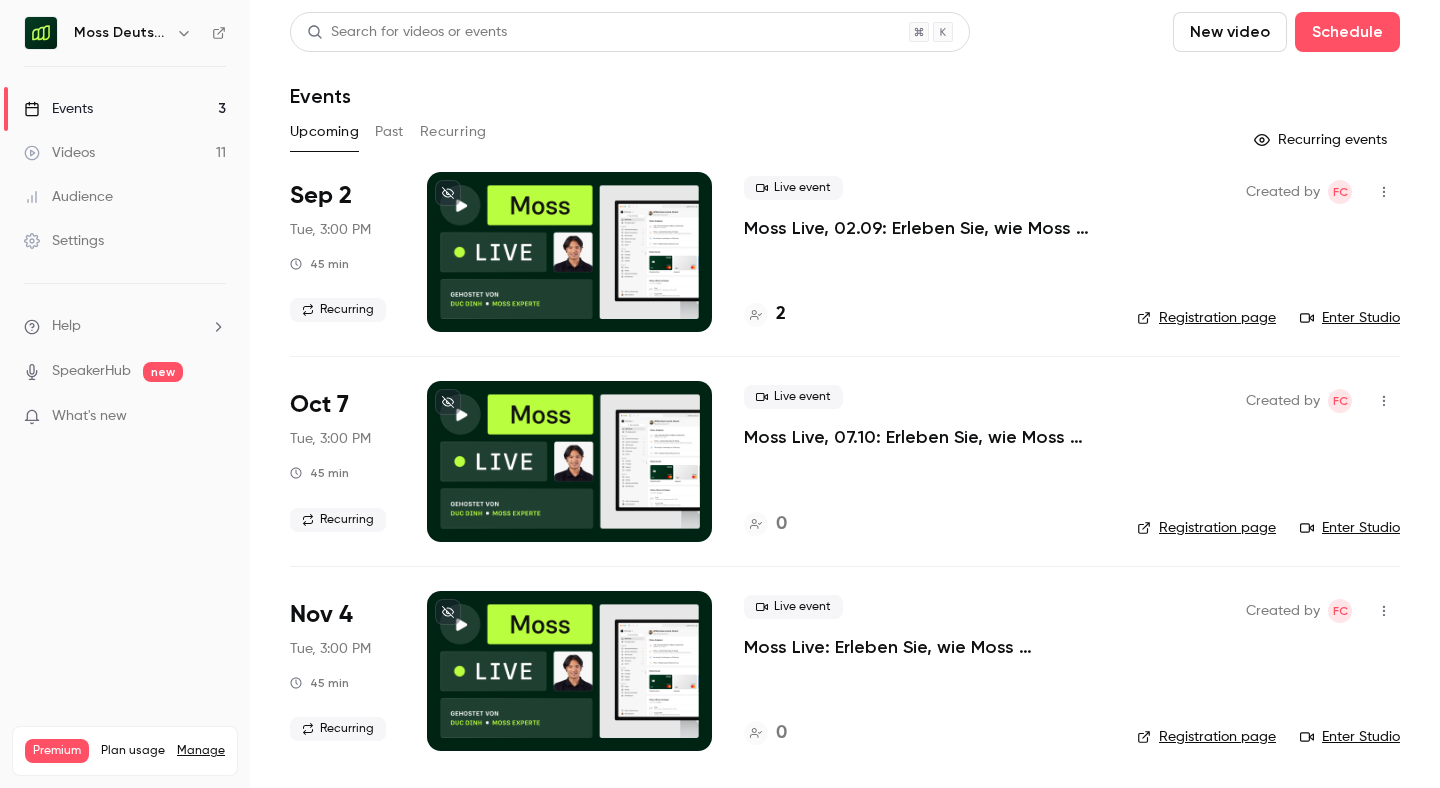 click on "Settings" at bounding box center [64, 241] 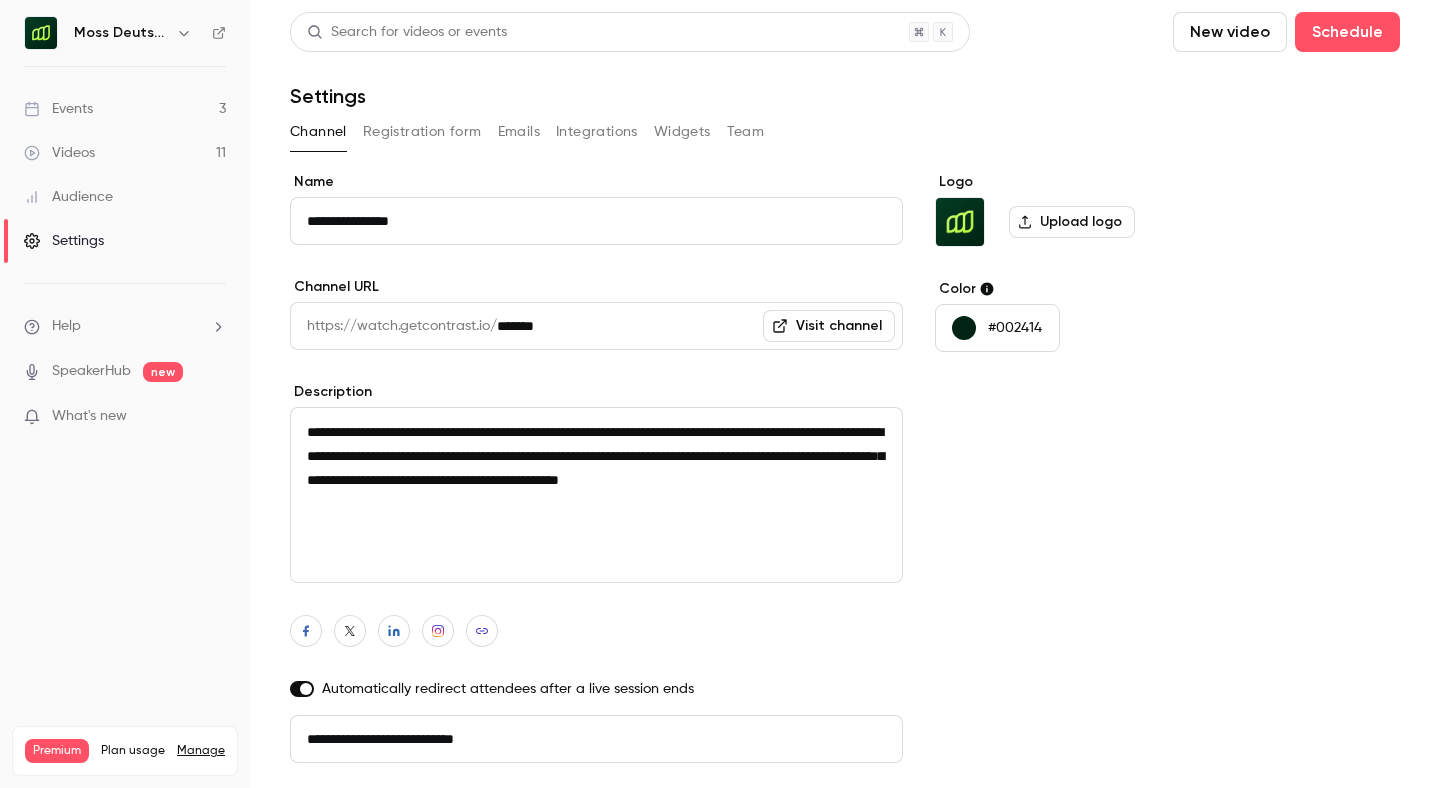 click on "Registration form" at bounding box center [422, 132] 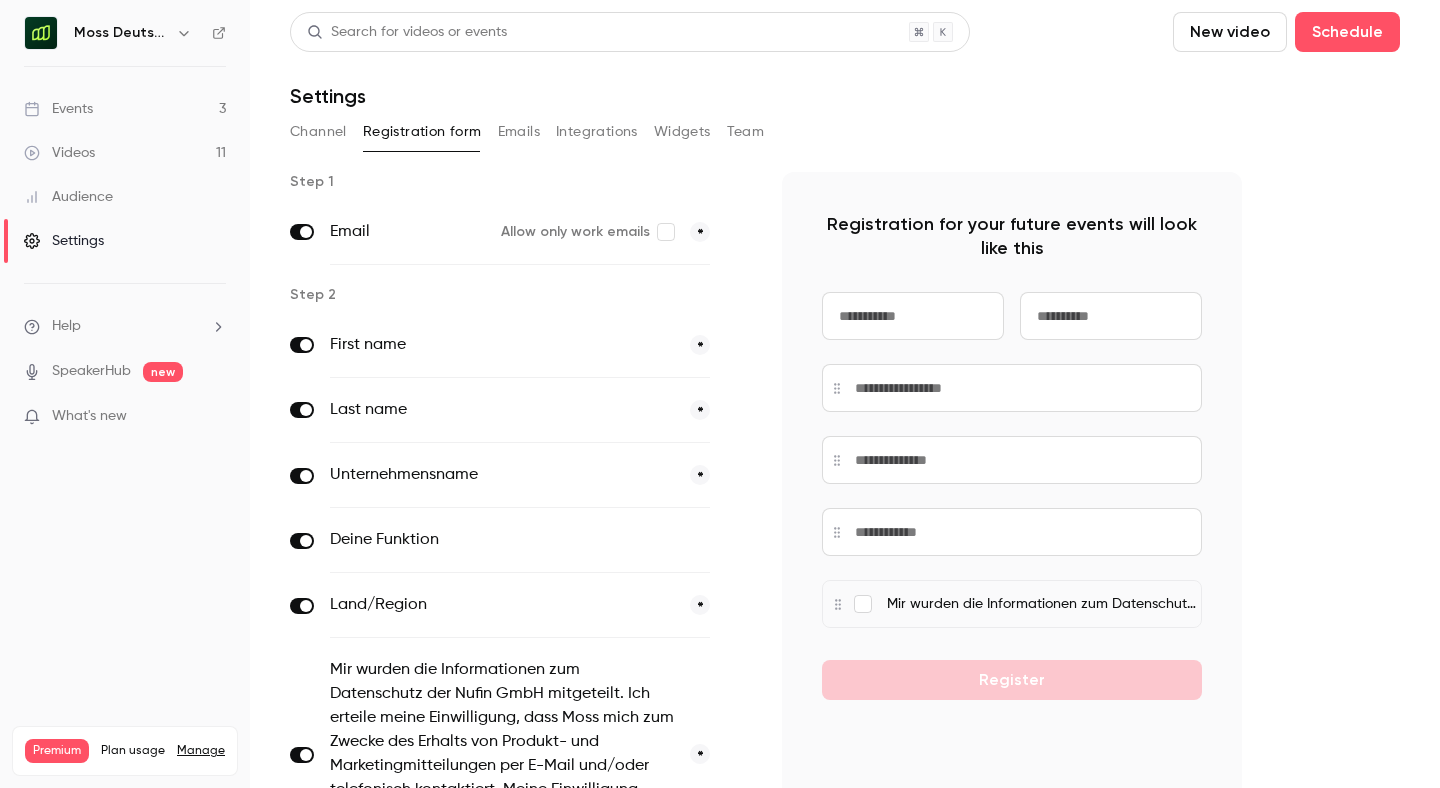 scroll, scrollTop: 235, scrollLeft: 0, axis: vertical 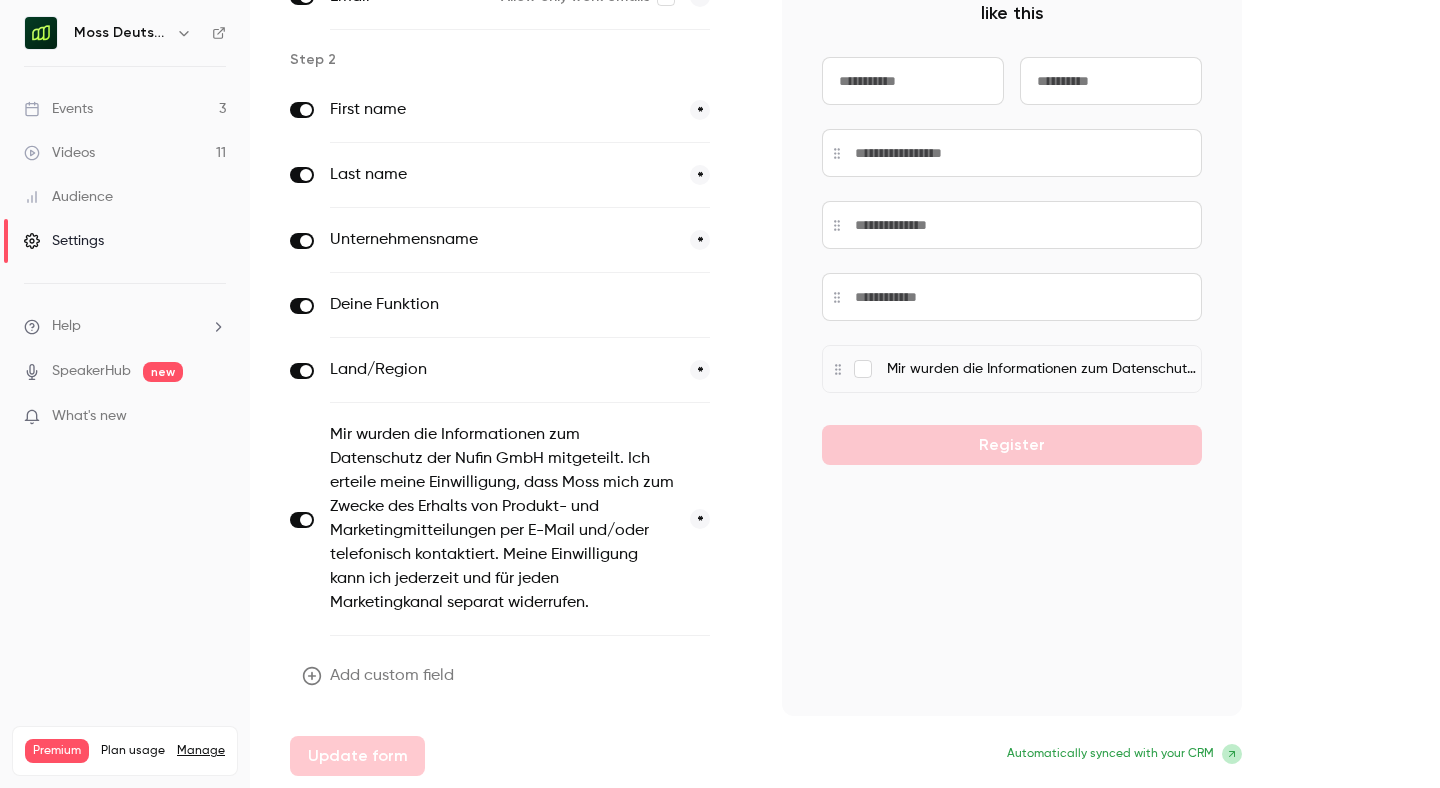 click at bounding box center [184, 33] 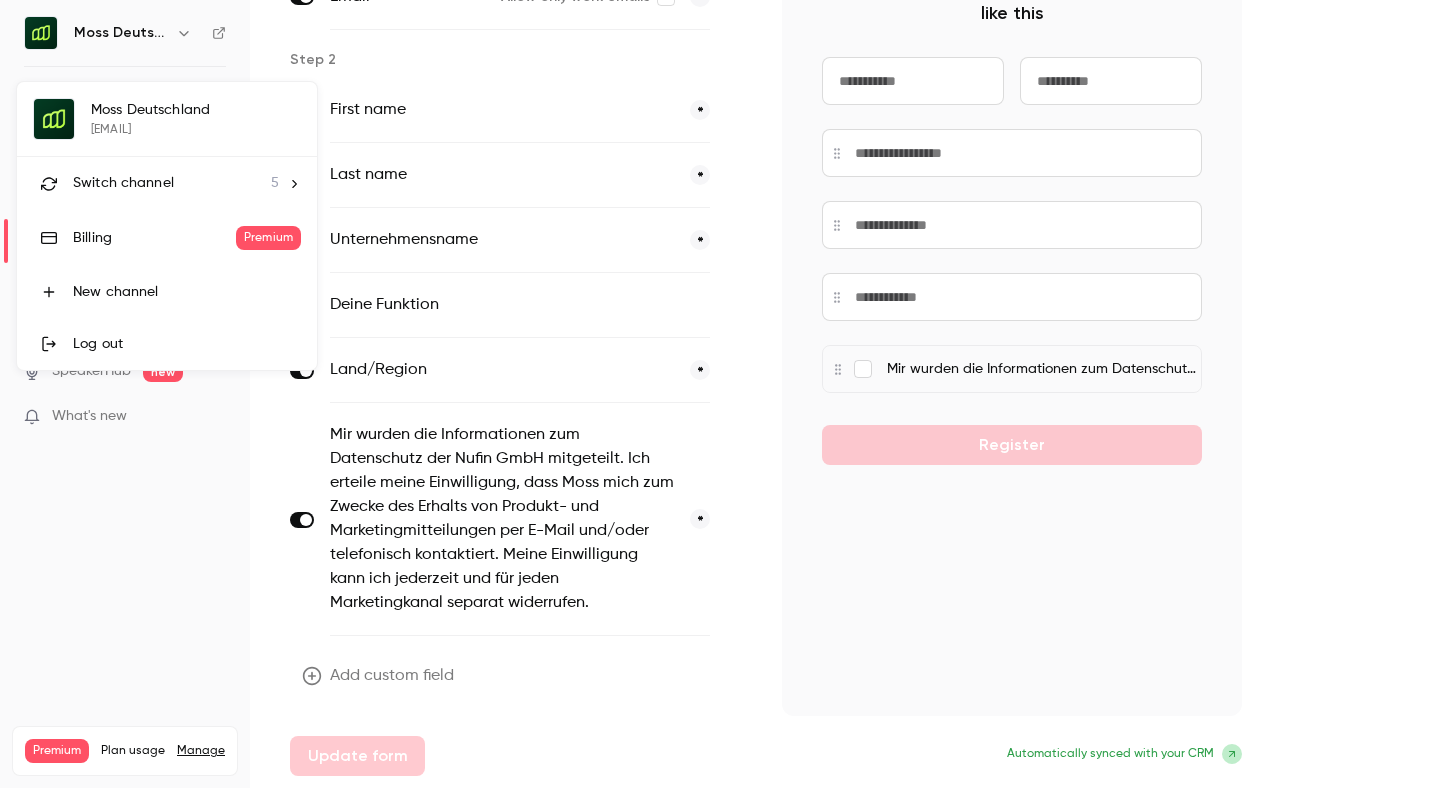 click on "Switch channel" at bounding box center [123, 183] 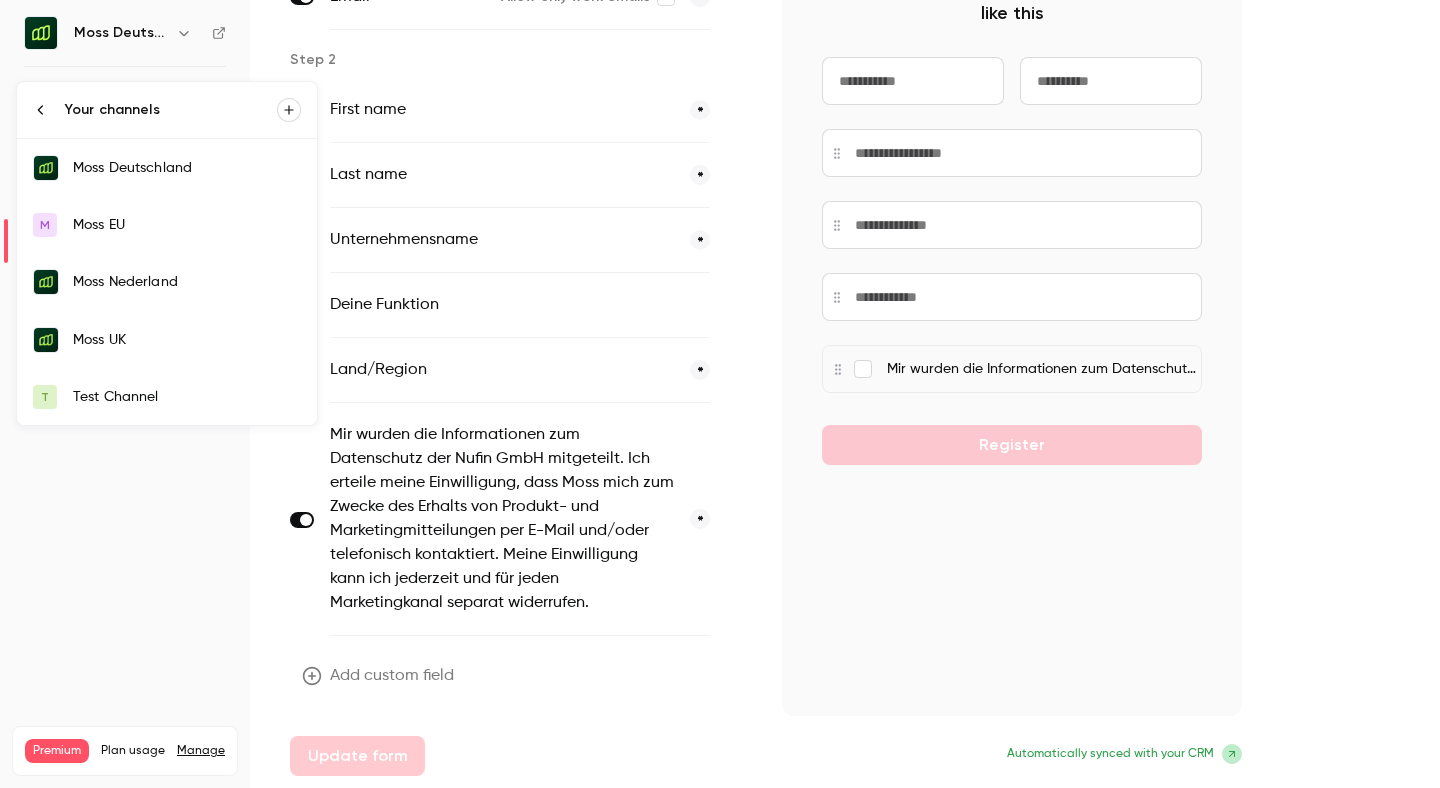 click on "Moss Nederland" at bounding box center [187, 282] 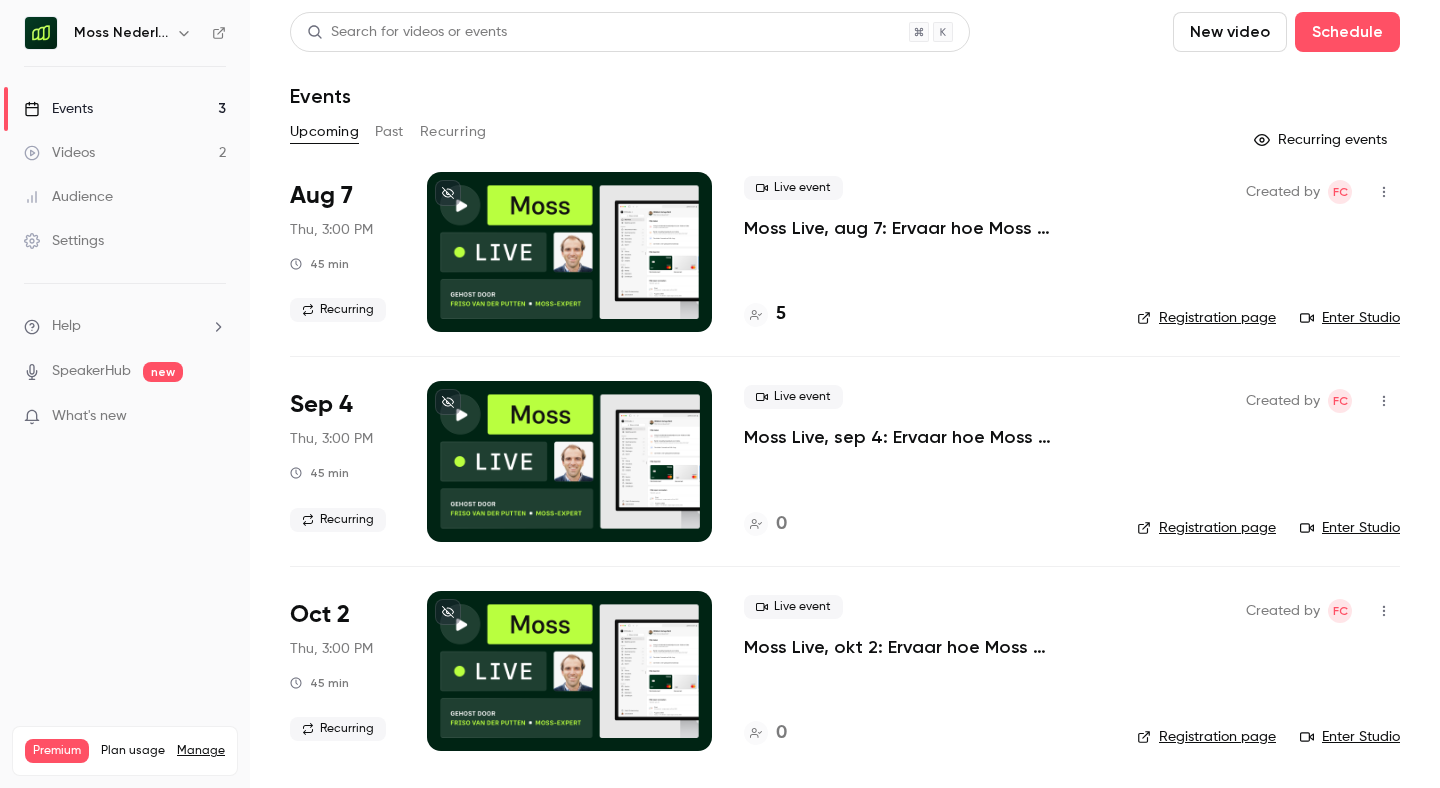 scroll, scrollTop: 0, scrollLeft: 0, axis: both 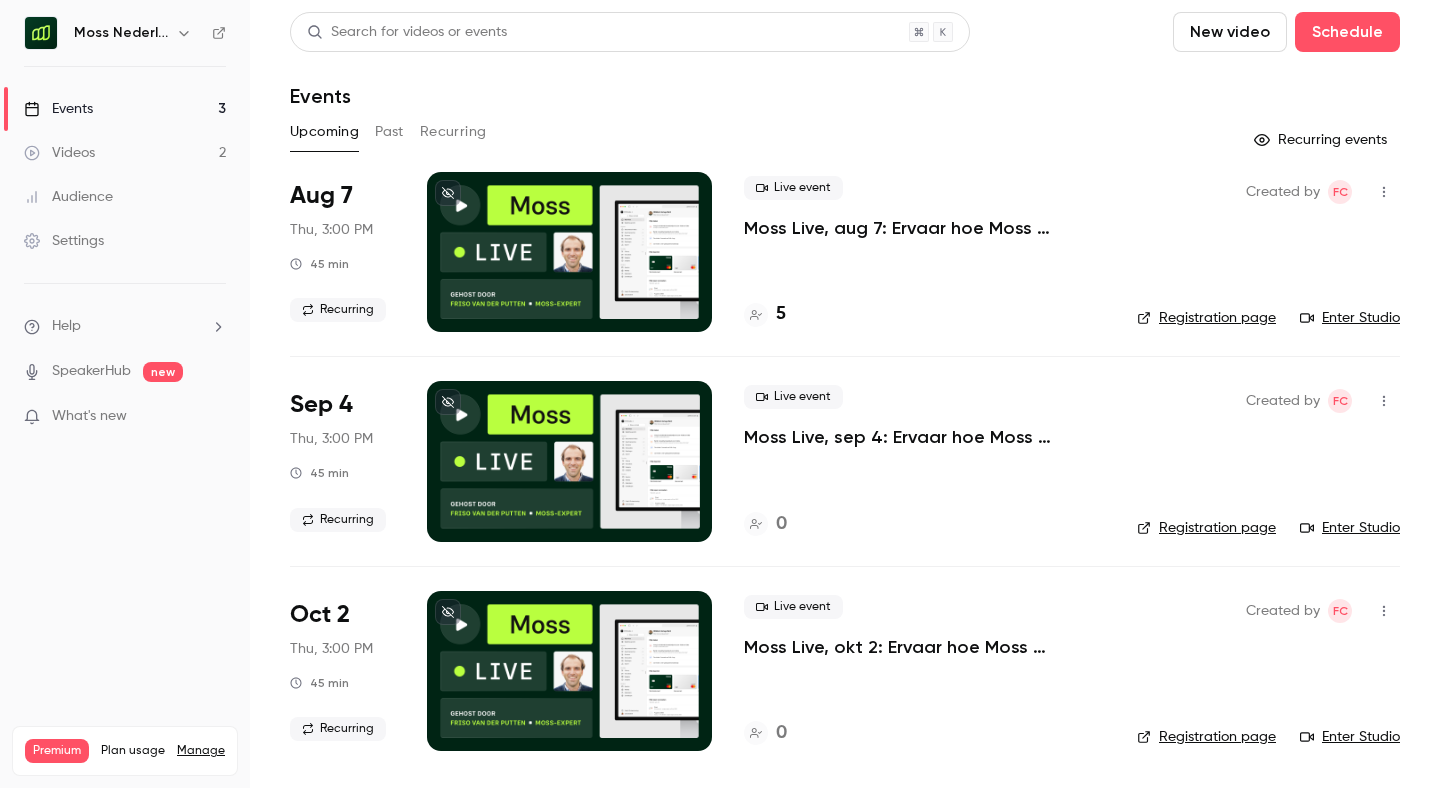 click on "Settings" at bounding box center [64, 241] 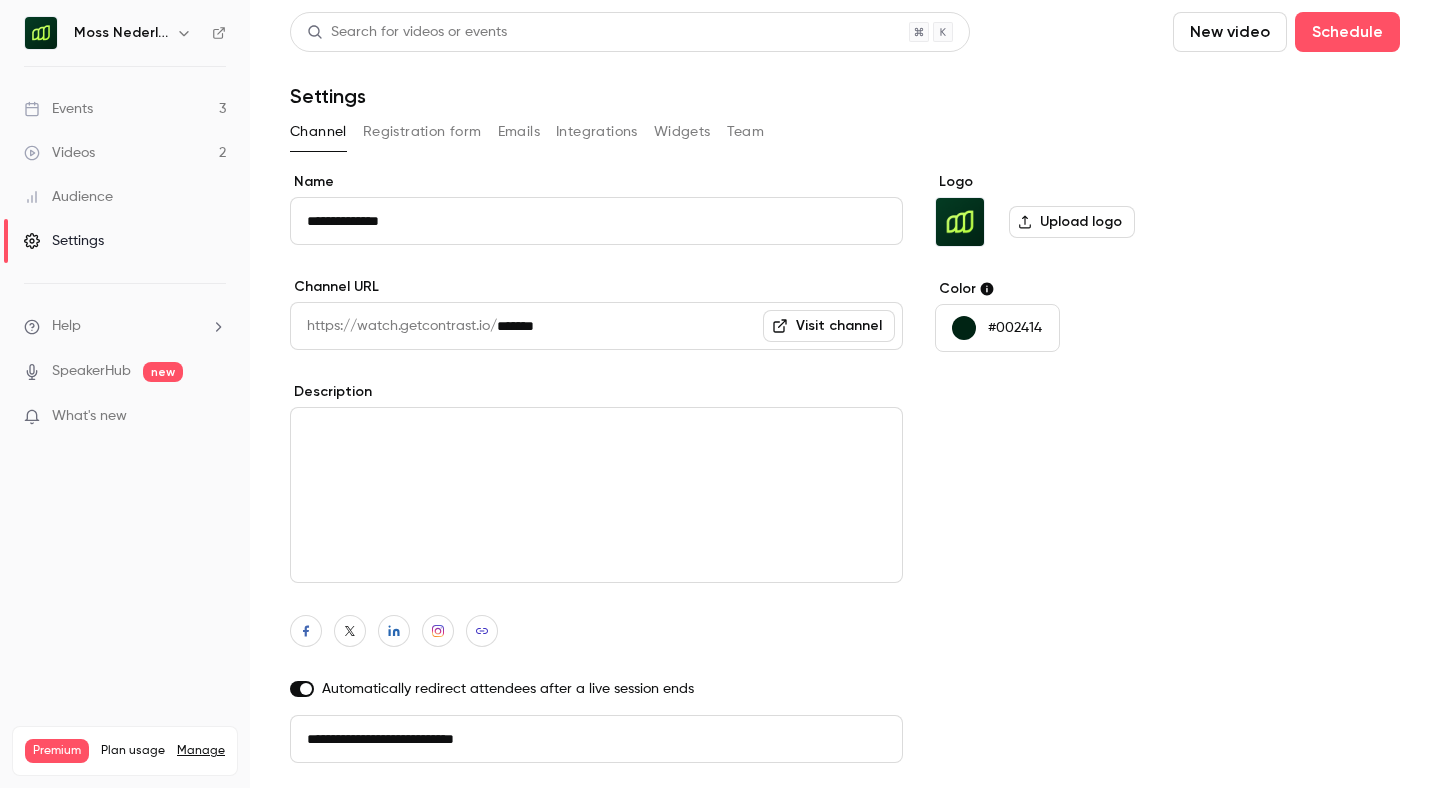 click on "Registration form" at bounding box center (422, 132) 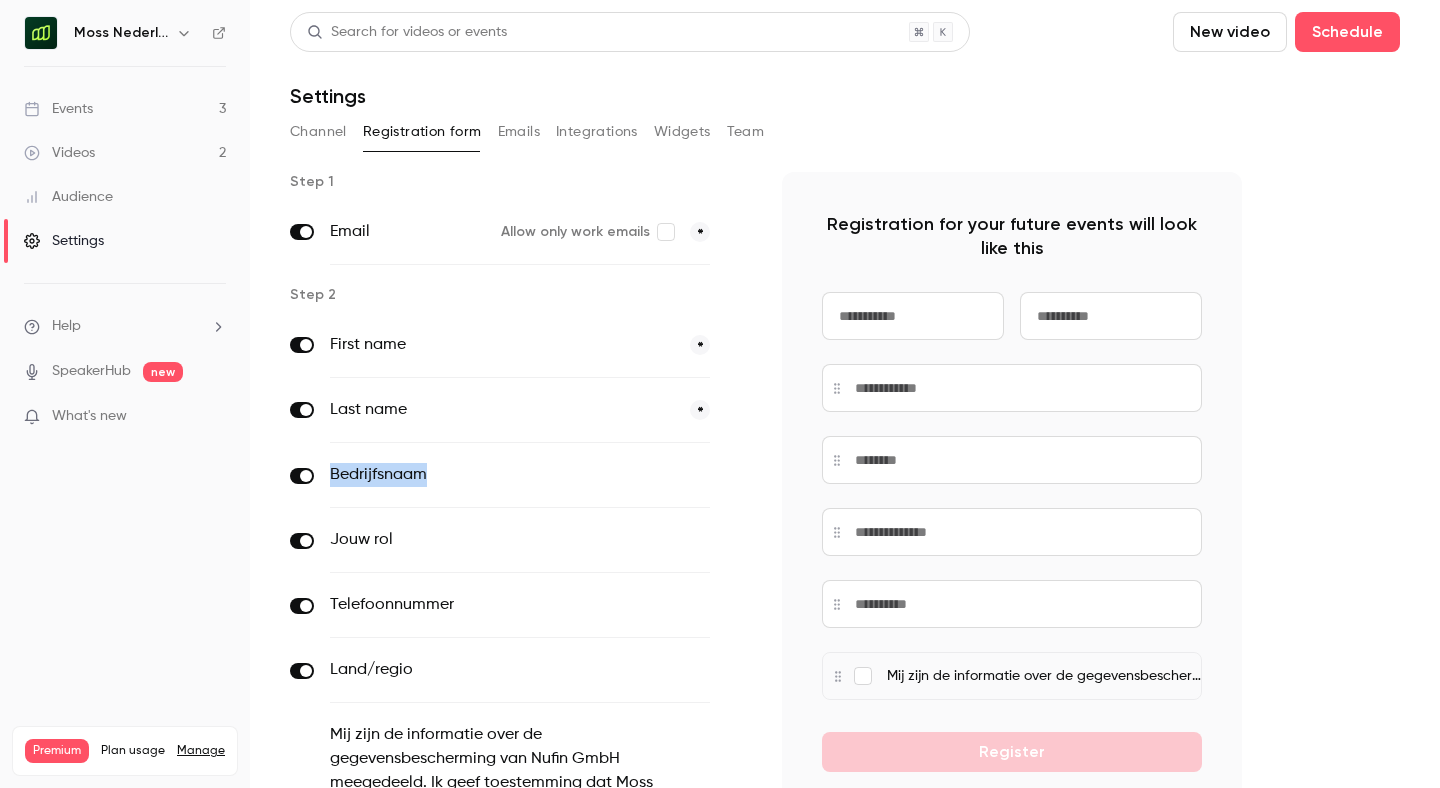 drag, startPoint x: 428, startPoint y: 472, endPoint x: 330, endPoint y: 469, distance: 98.045906 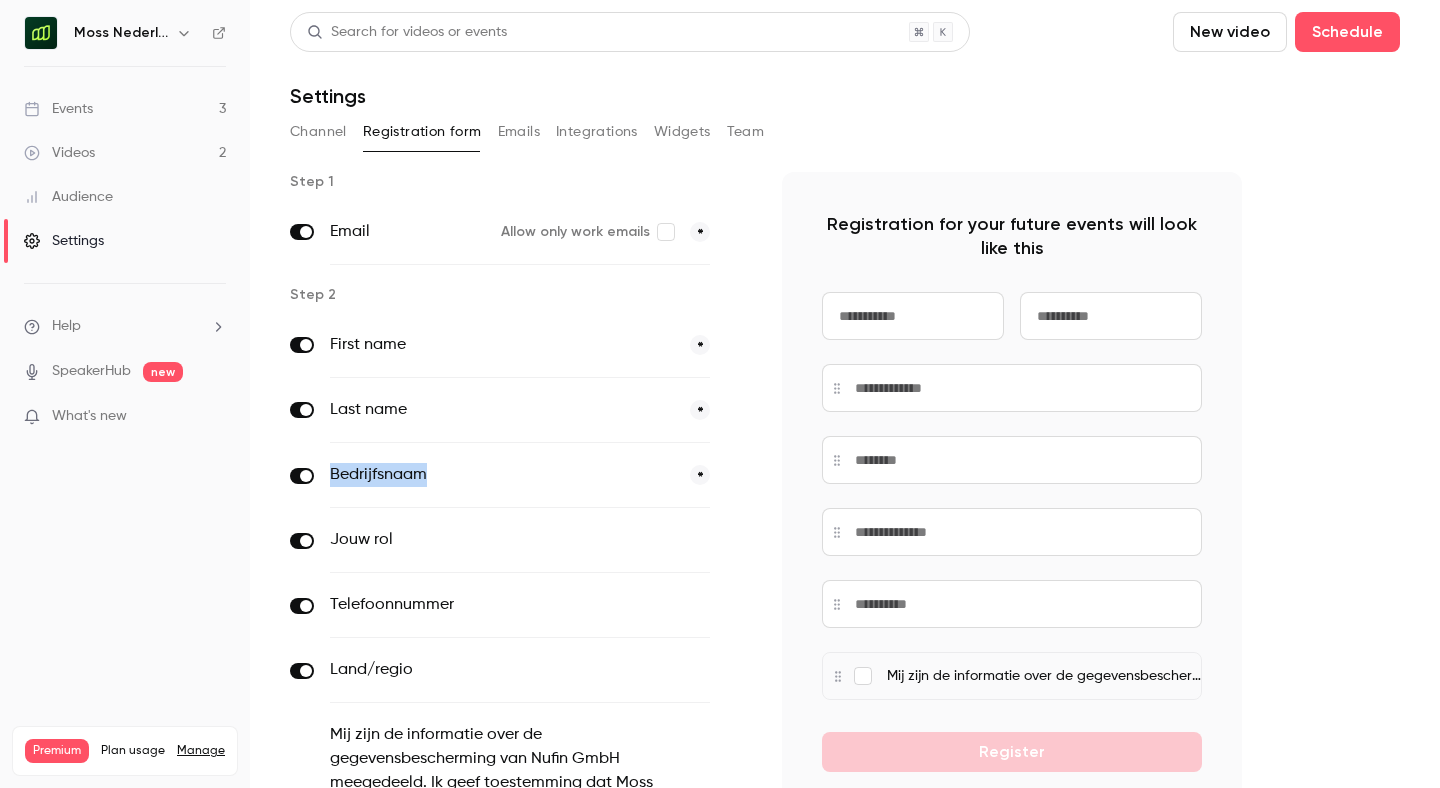 click on "optional" at bounding box center (676, 670) 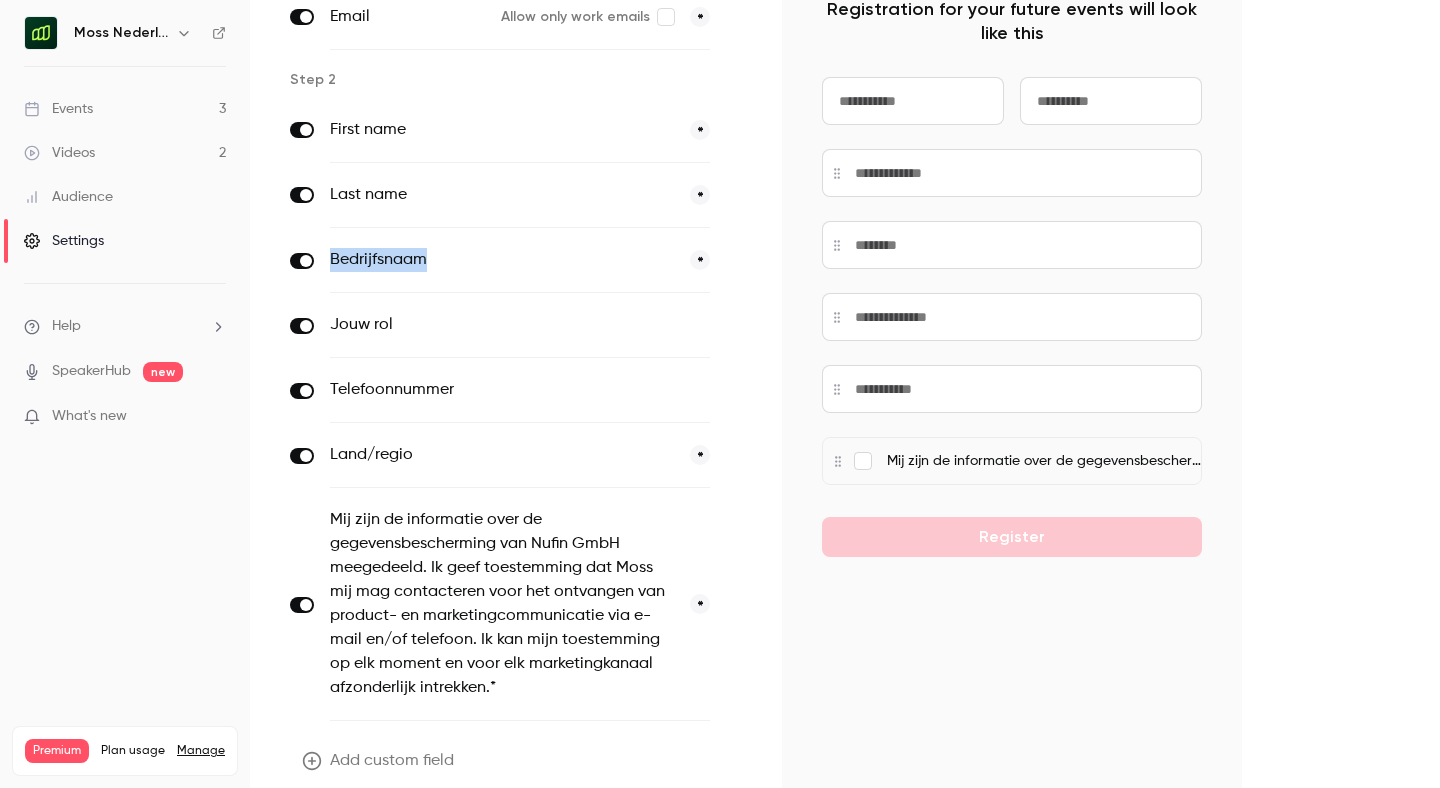 scroll, scrollTop: 293, scrollLeft: 0, axis: vertical 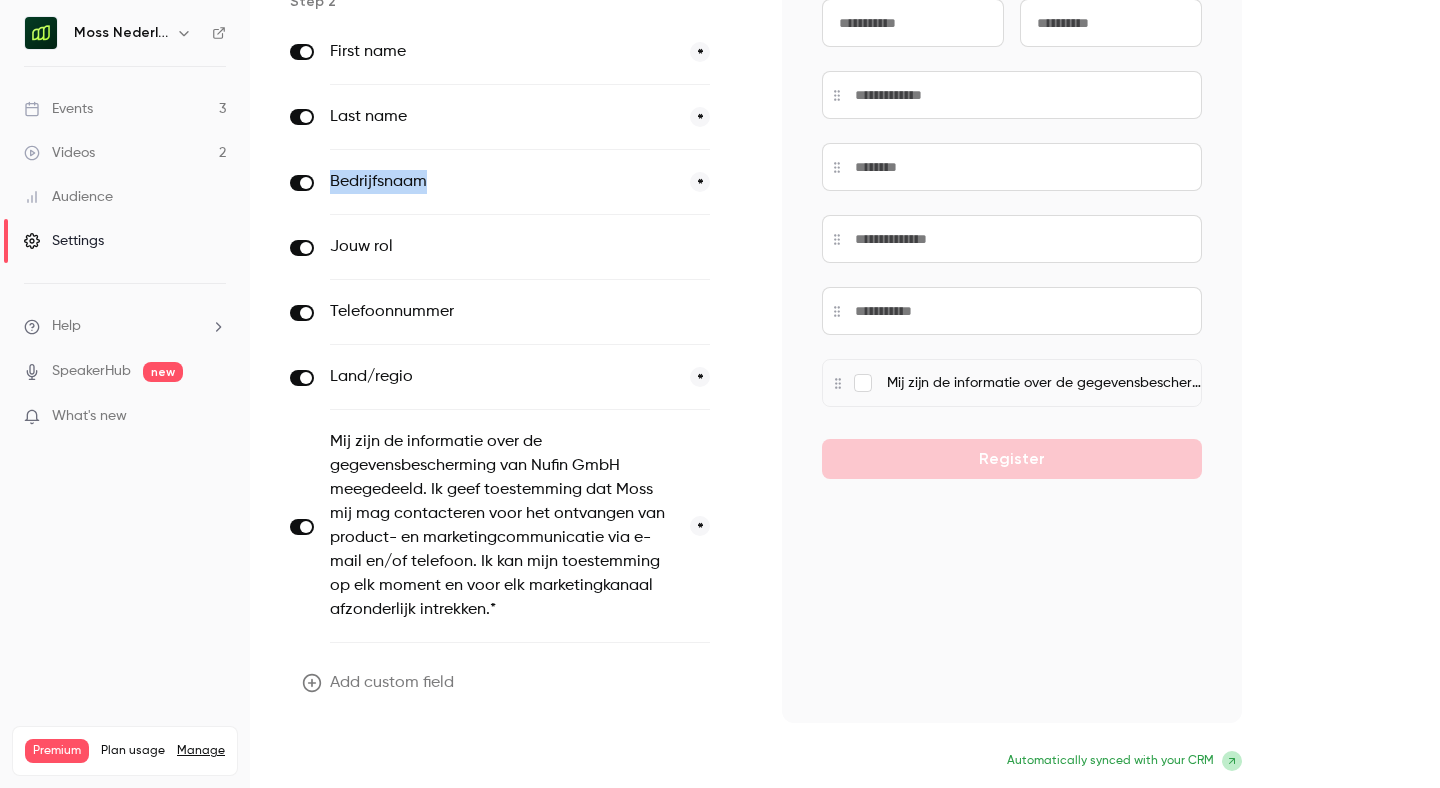 click on "Update form" at bounding box center (357, 763) 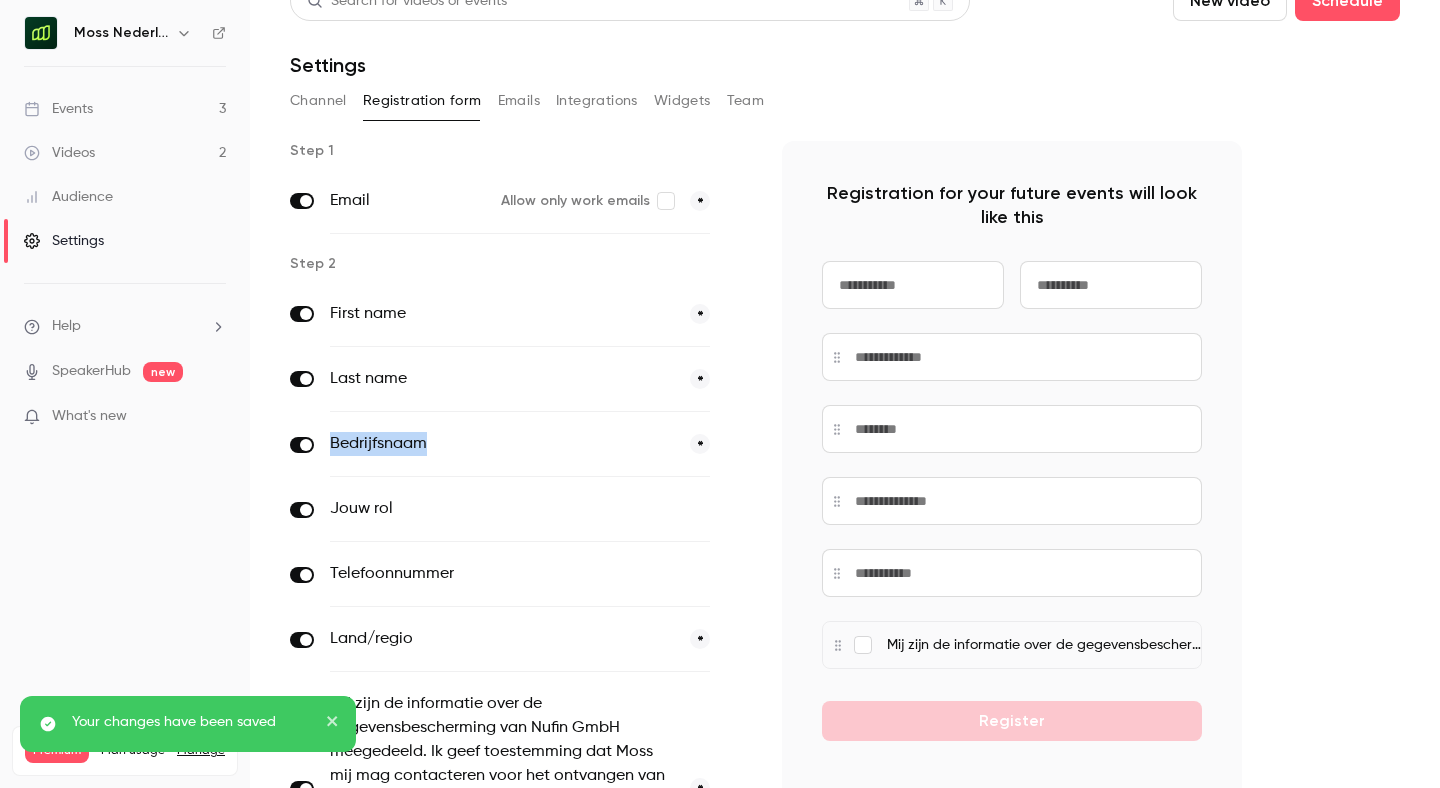 scroll, scrollTop: 0, scrollLeft: 0, axis: both 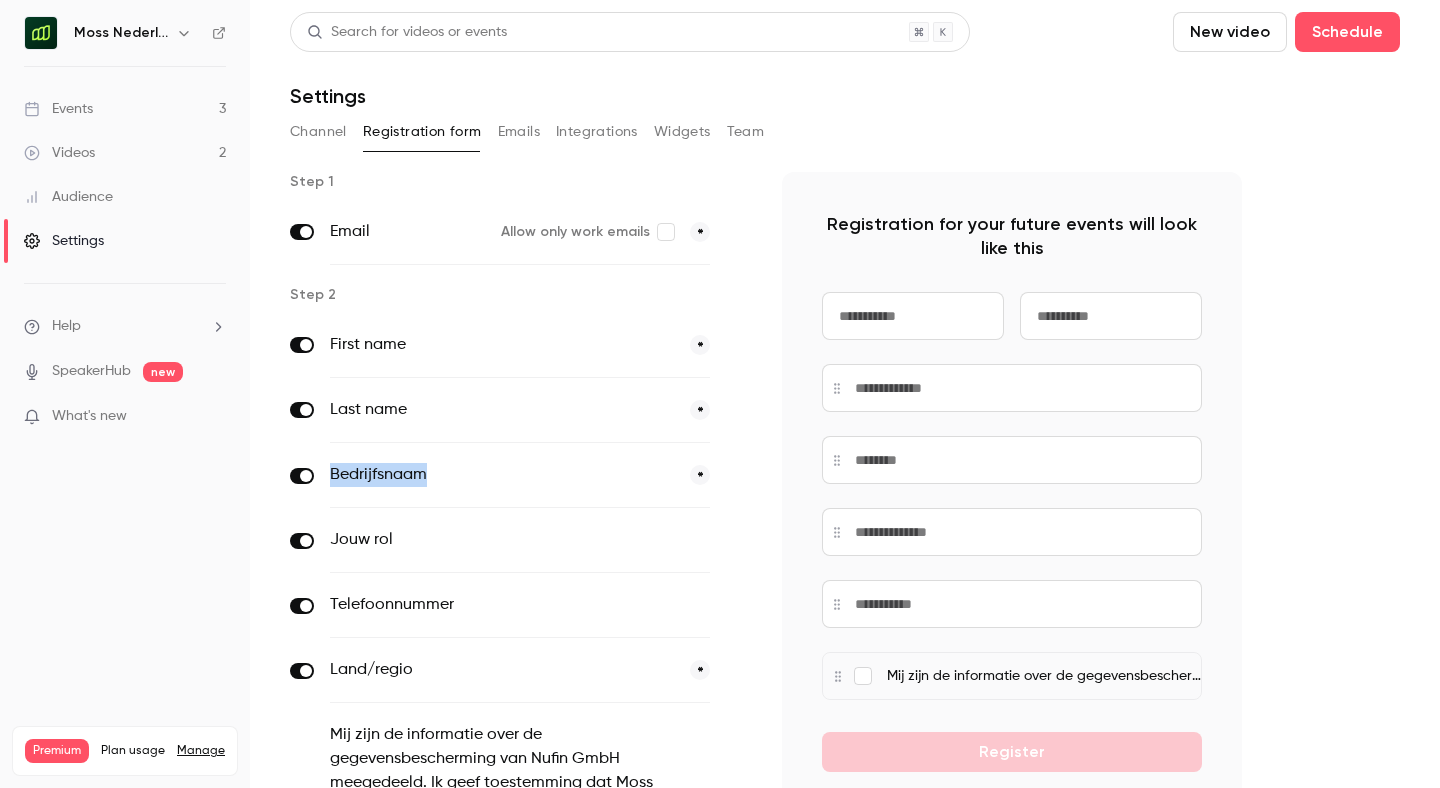 click 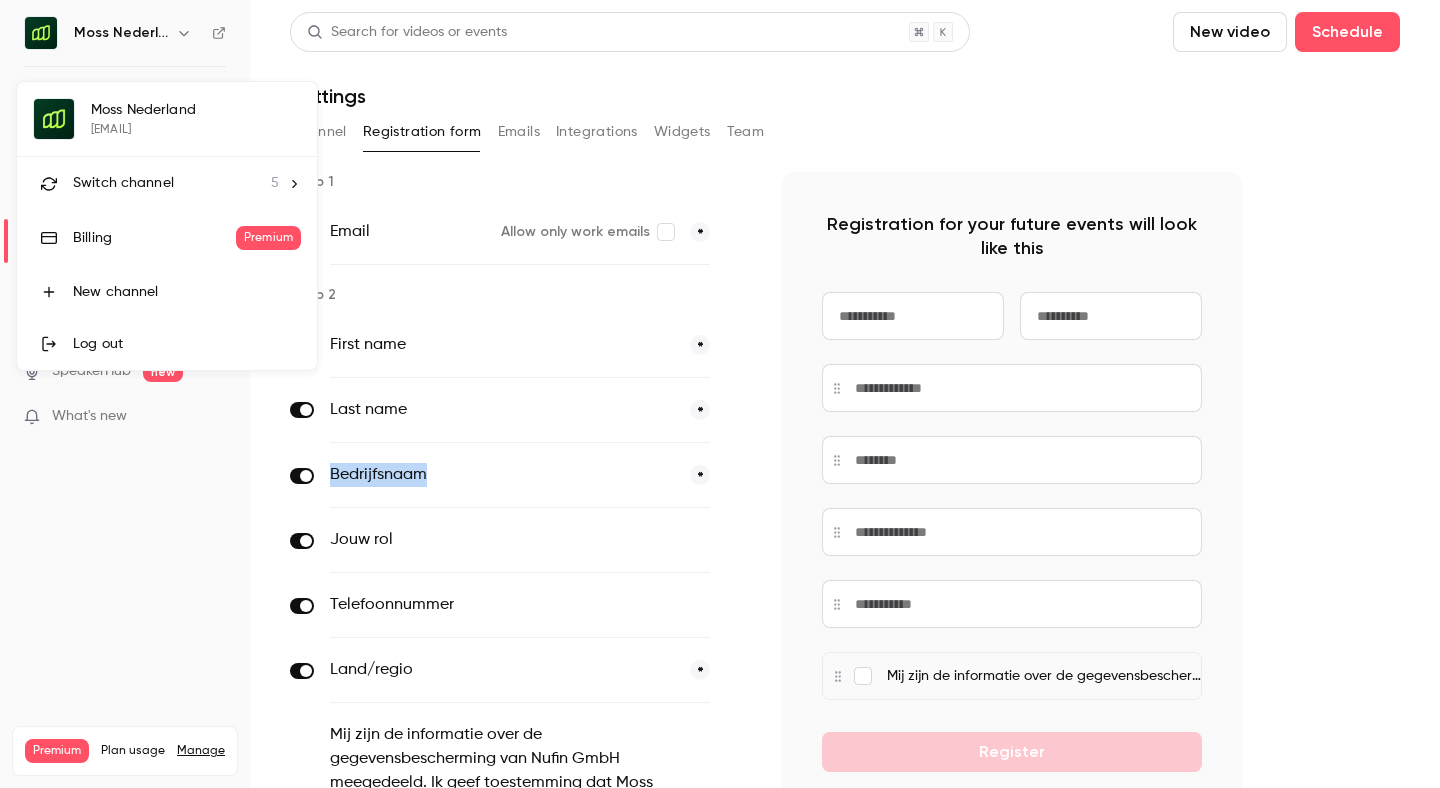 click on "Switch channel" at bounding box center (123, 183) 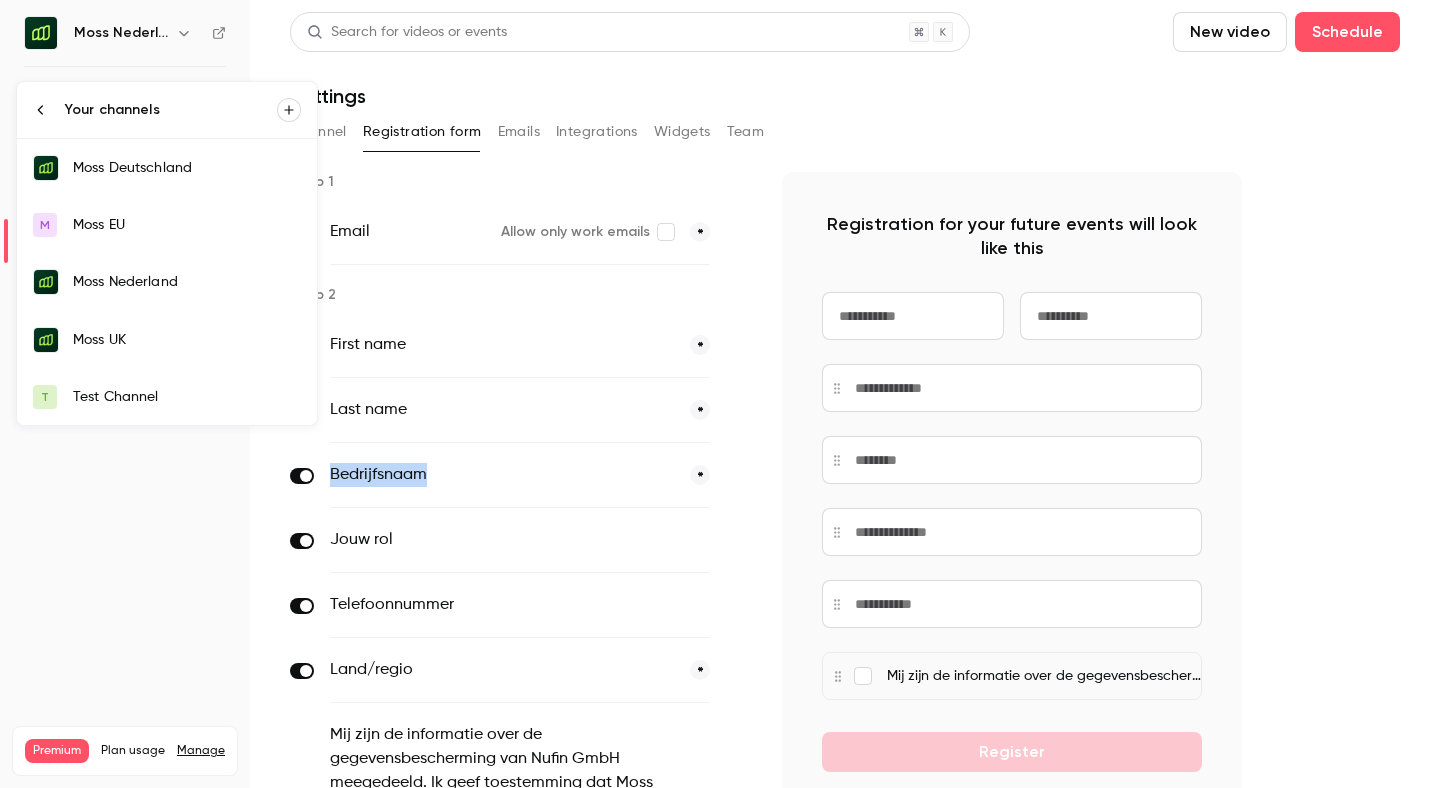 click on "Moss Deutschland" at bounding box center (167, 168) 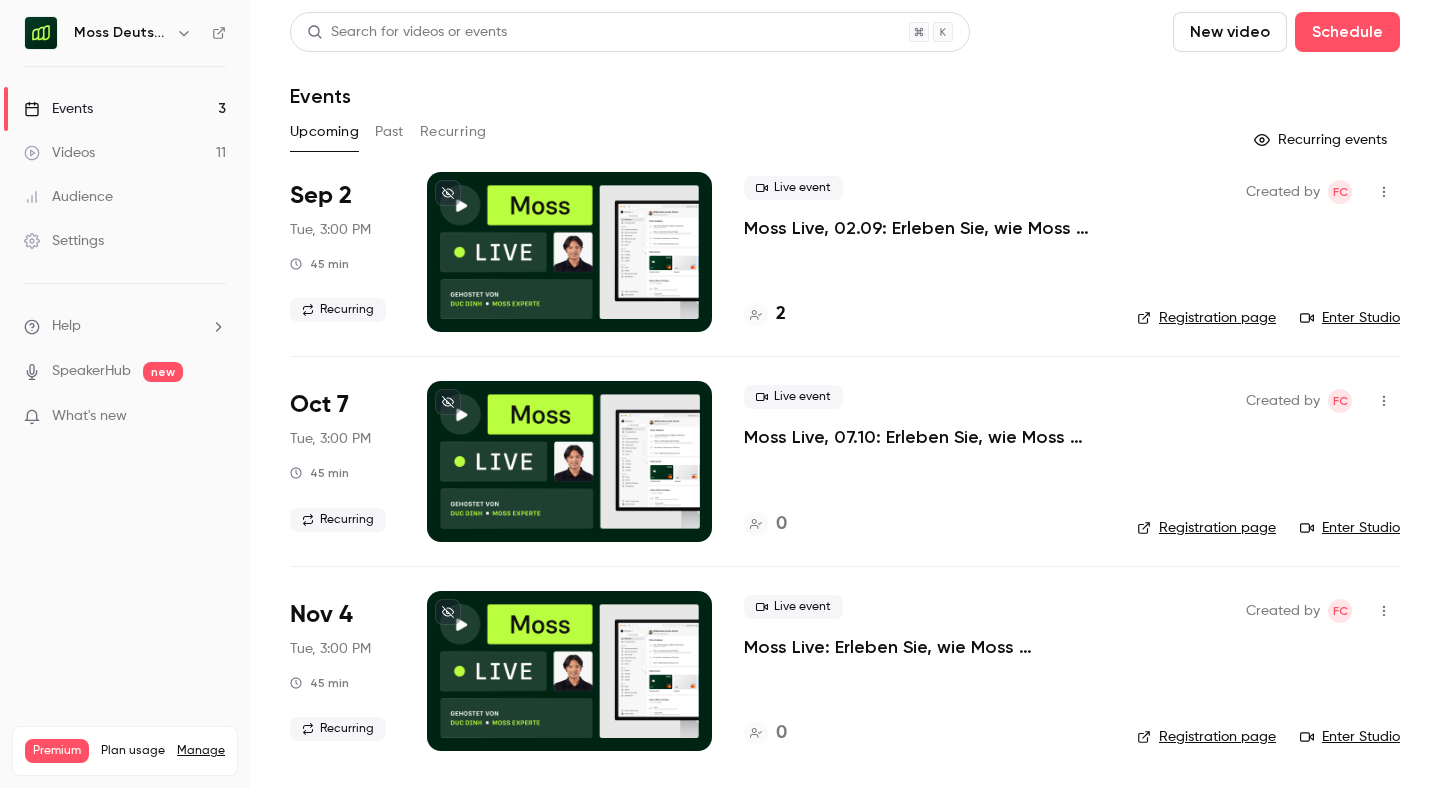 click on "Settings" at bounding box center (64, 241) 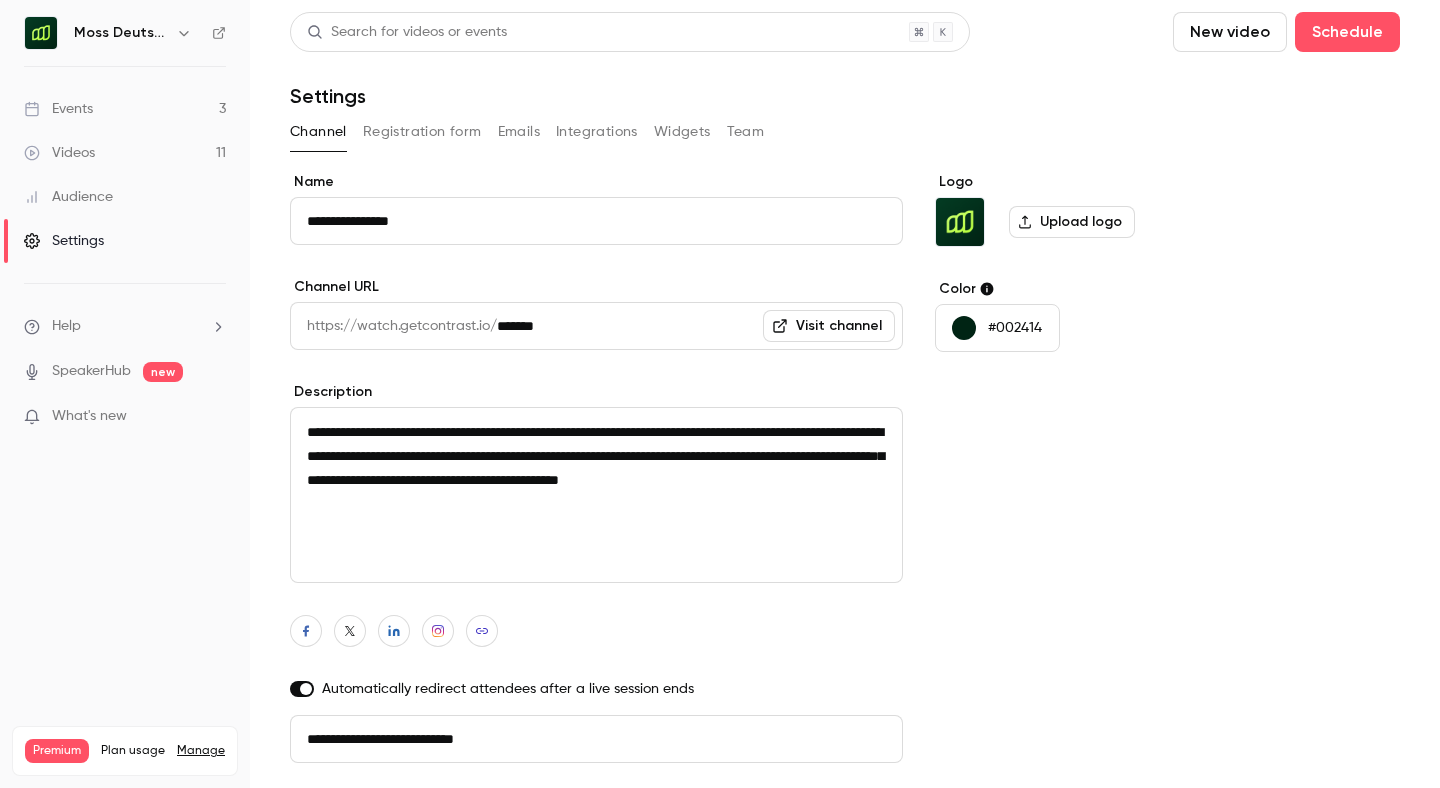 click on "Registration form" at bounding box center (422, 132) 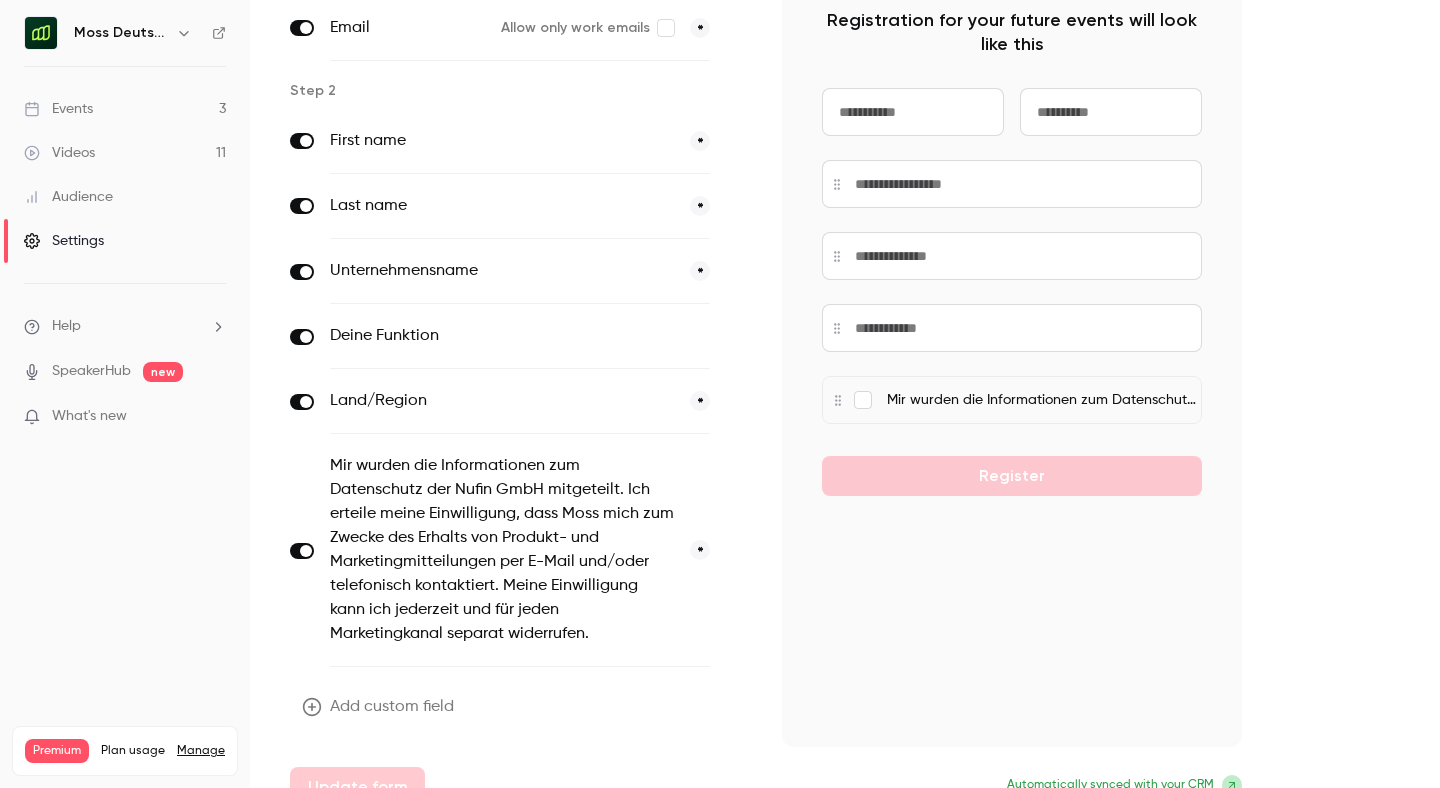 scroll, scrollTop: 235, scrollLeft: 0, axis: vertical 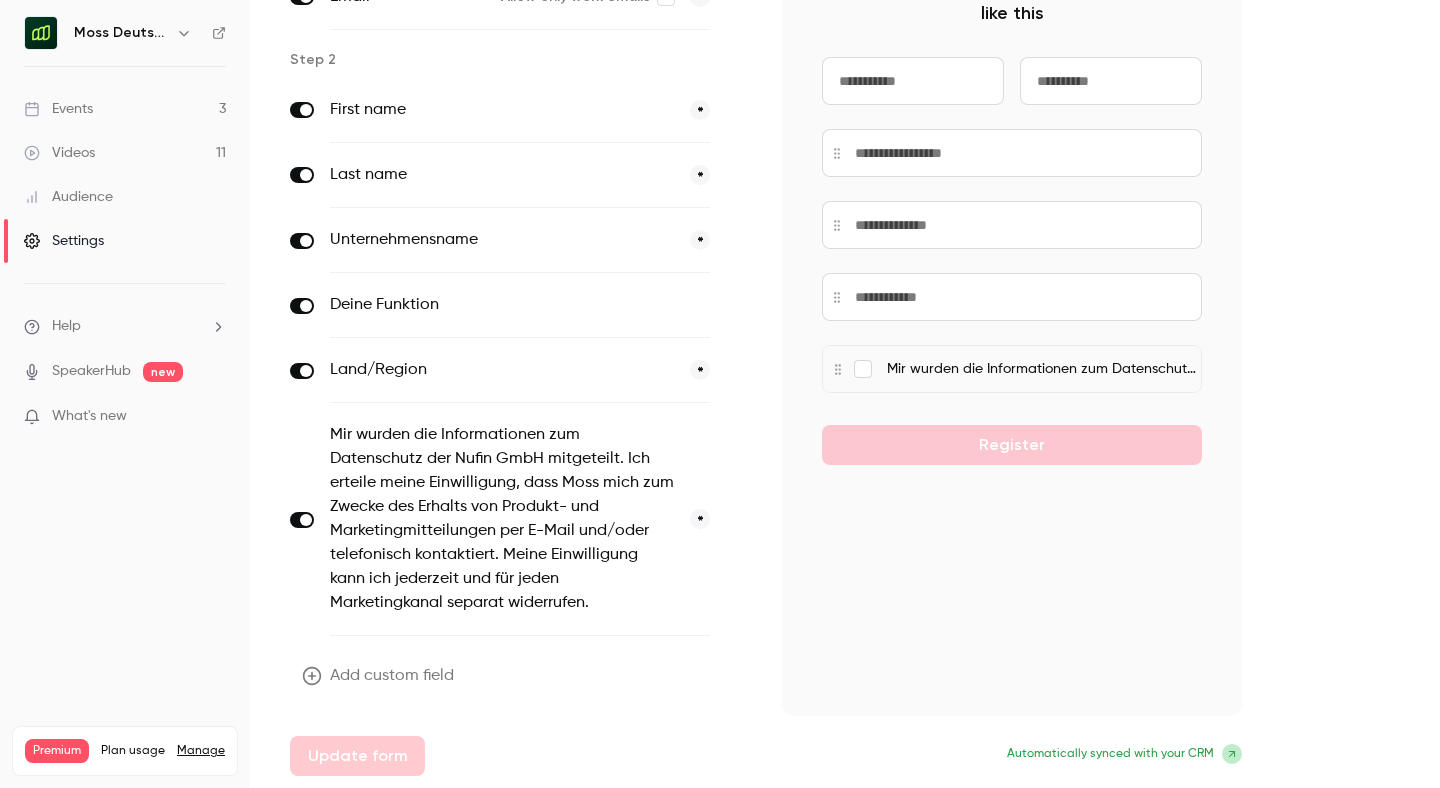 click 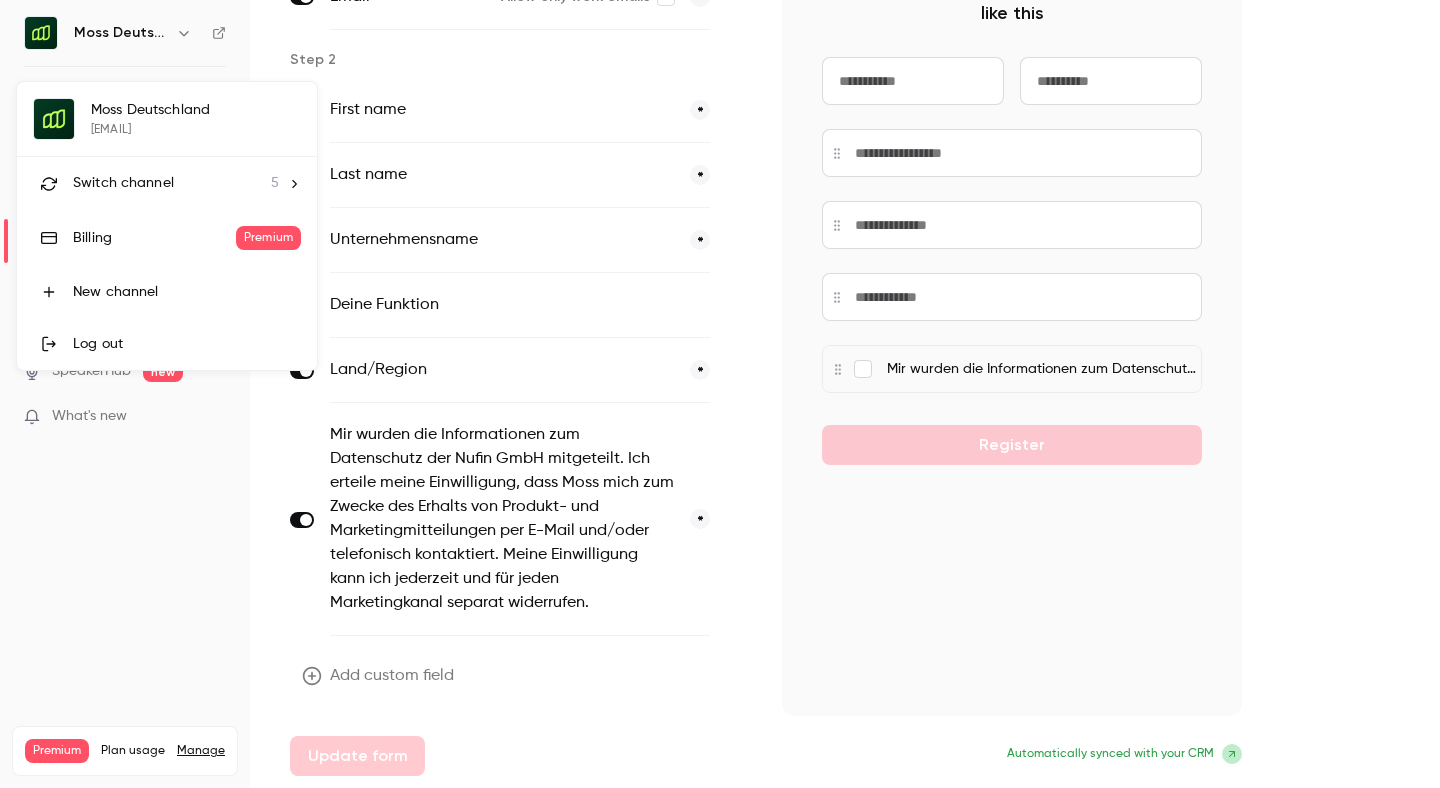 click at bounding box center [720, 394] 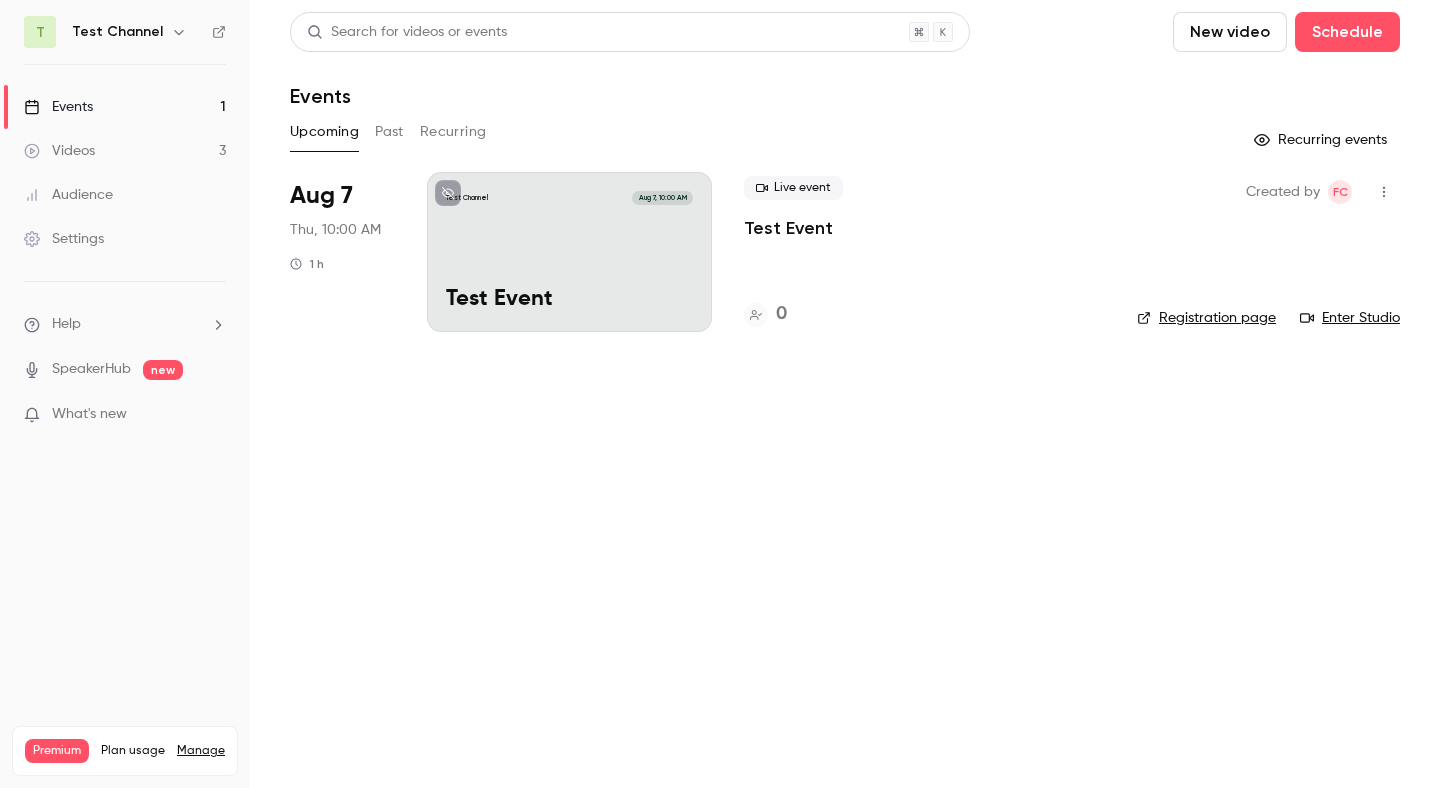 scroll, scrollTop: 0, scrollLeft: 0, axis: both 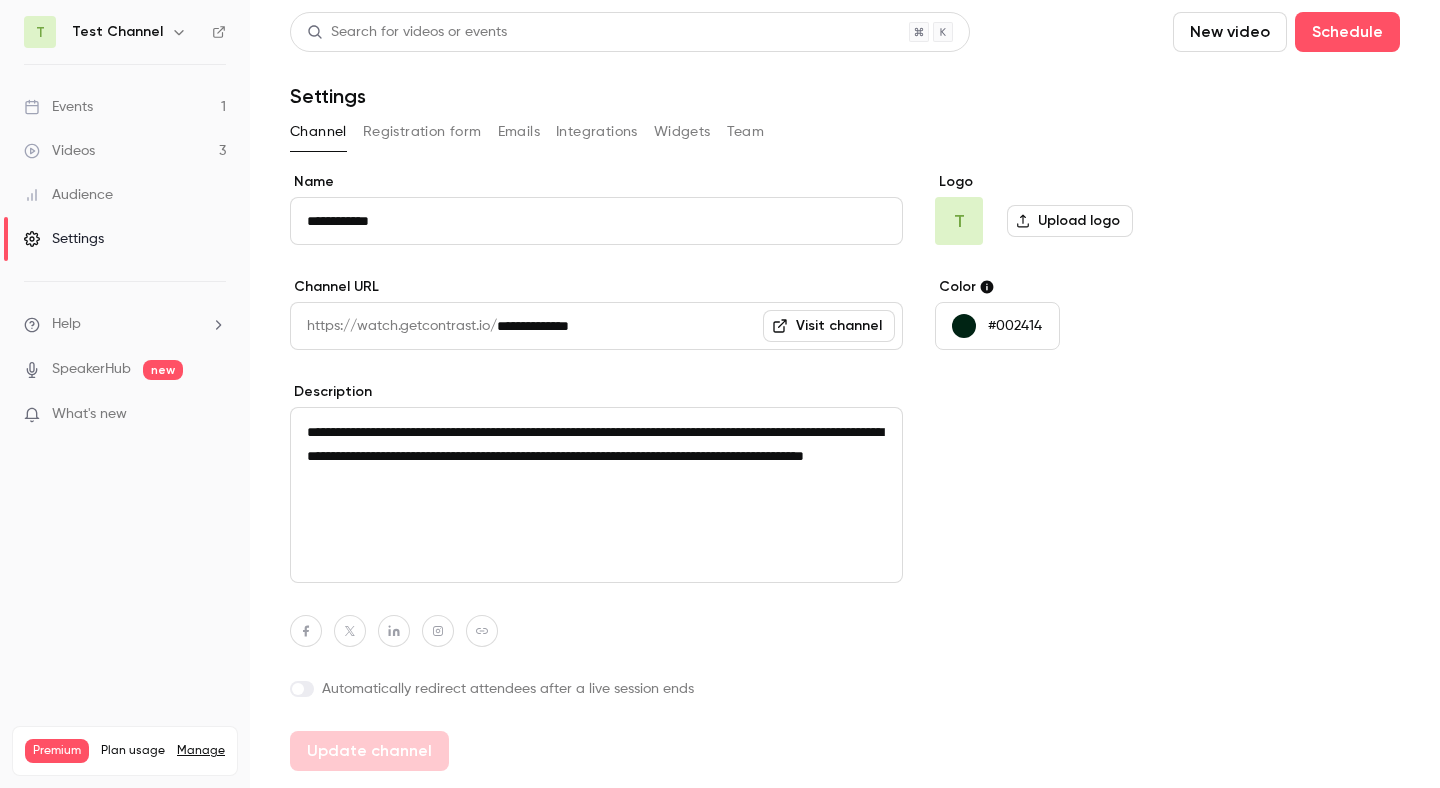 click on "Team" at bounding box center (746, 132) 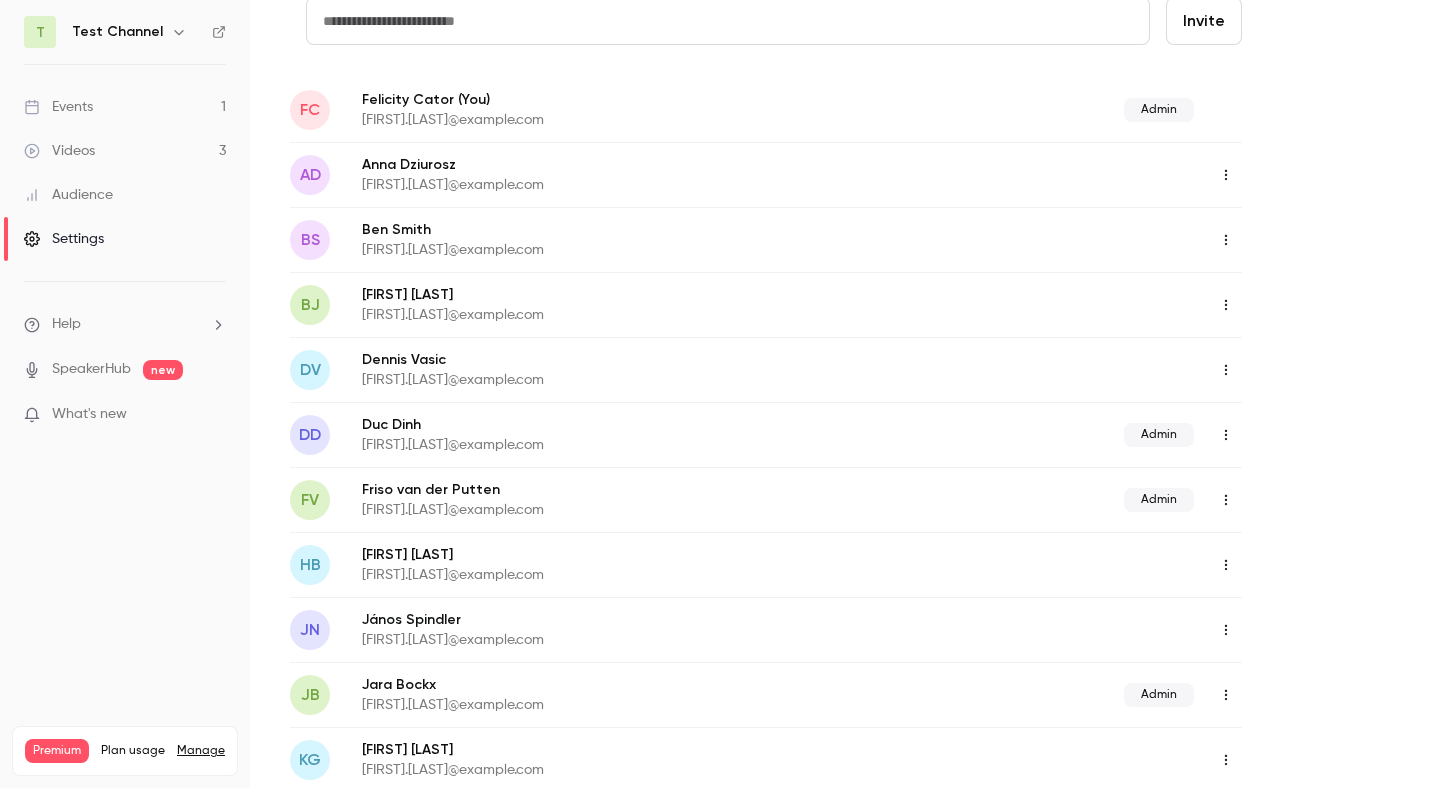 scroll, scrollTop: 140, scrollLeft: 0, axis: vertical 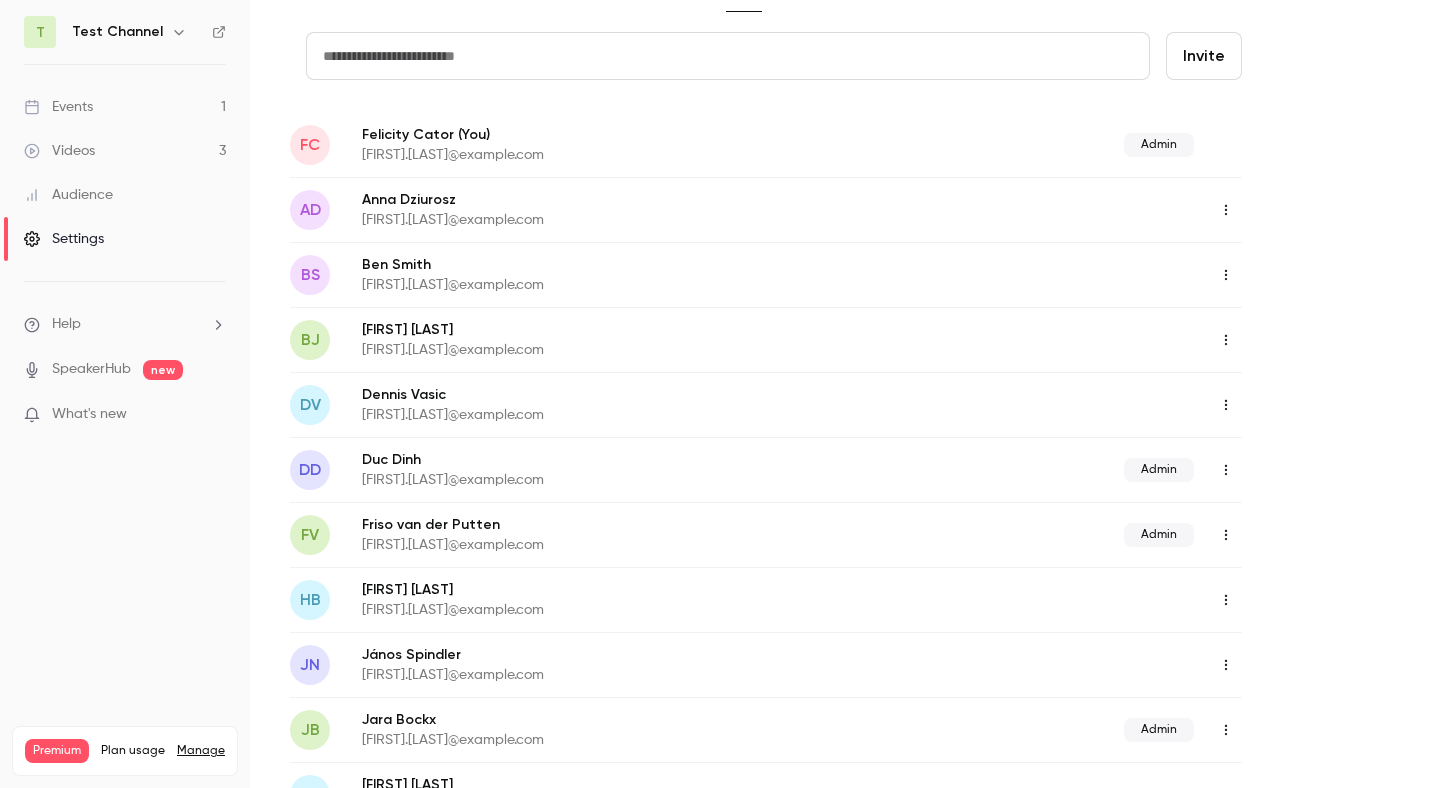 click at bounding box center (728, 56) 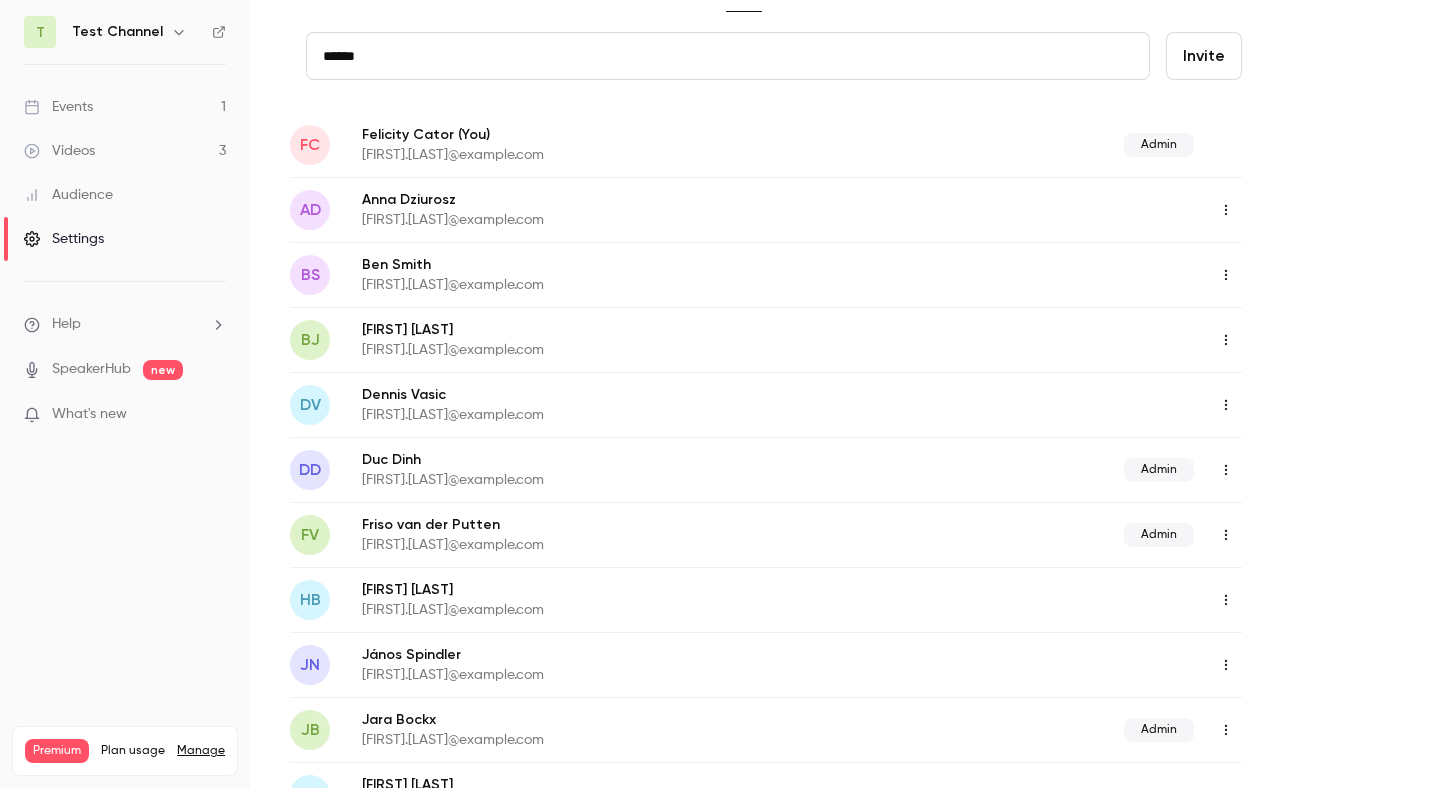 click on "Invite" at bounding box center (1204, 56) 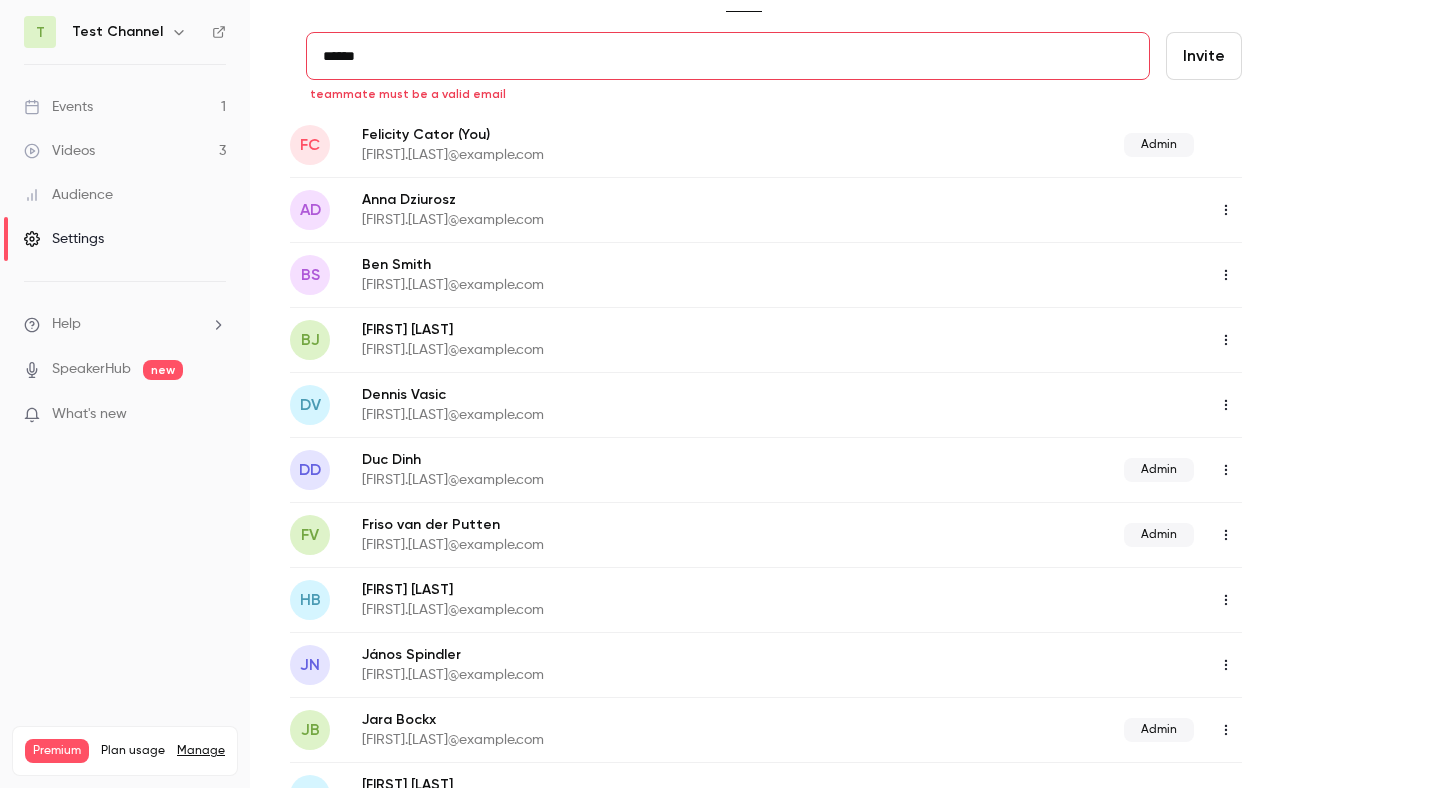 drag, startPoint x: 403, startPoint y: 54, endPoint x: 265, endPoint y: 42, distance: 138.52075 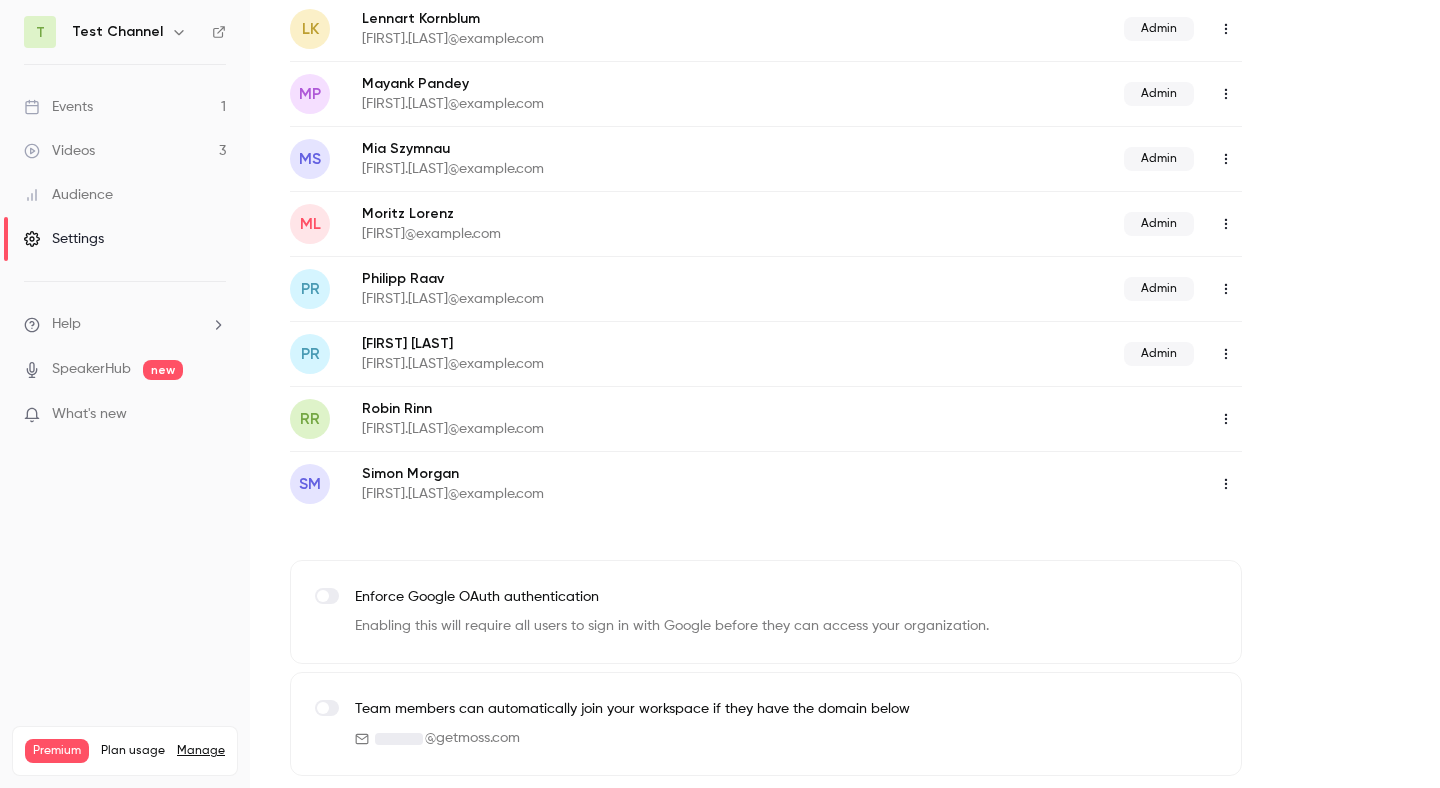 scroll, scrollTop: 0, scrollLeft: 0, axis: both 